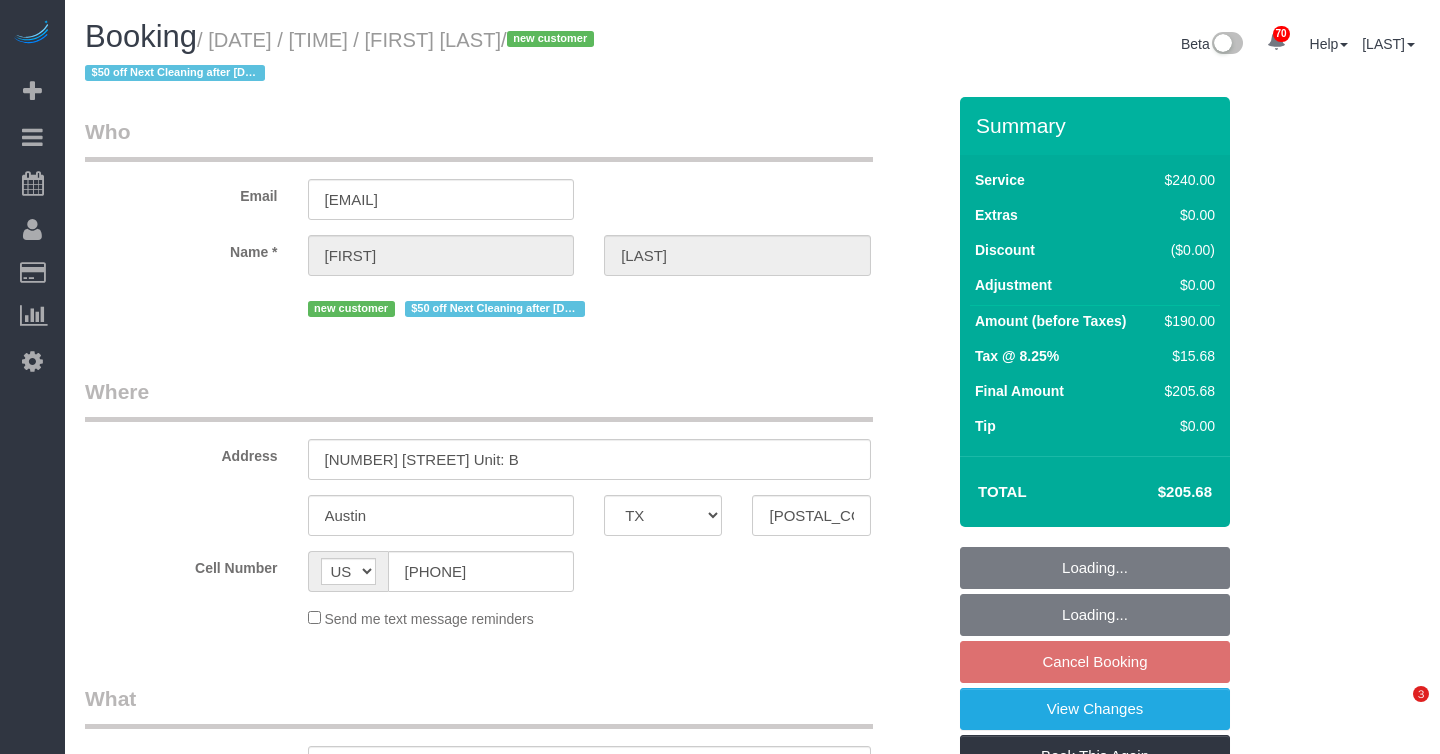 select on "TX" 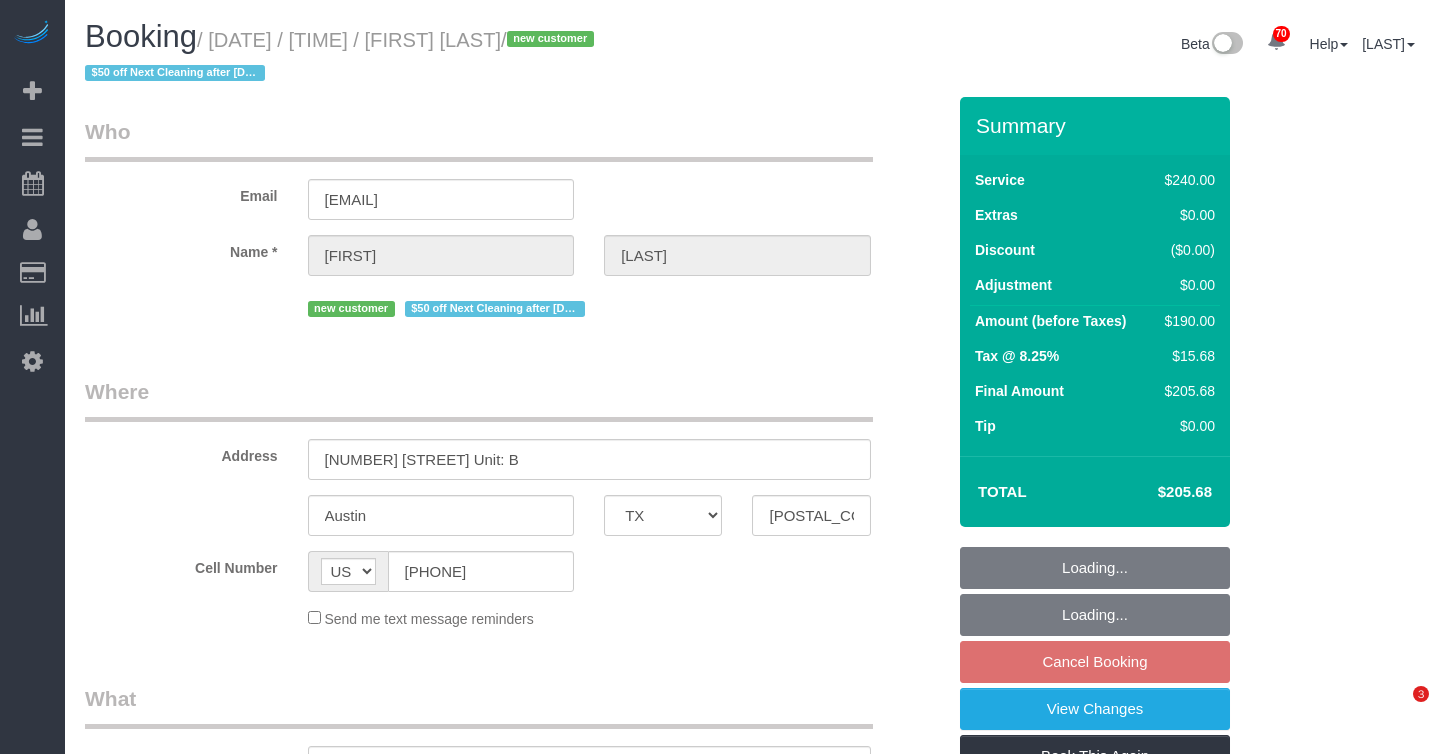 scroll, scrollTop: 0, scrollLeft: 0, axis: both 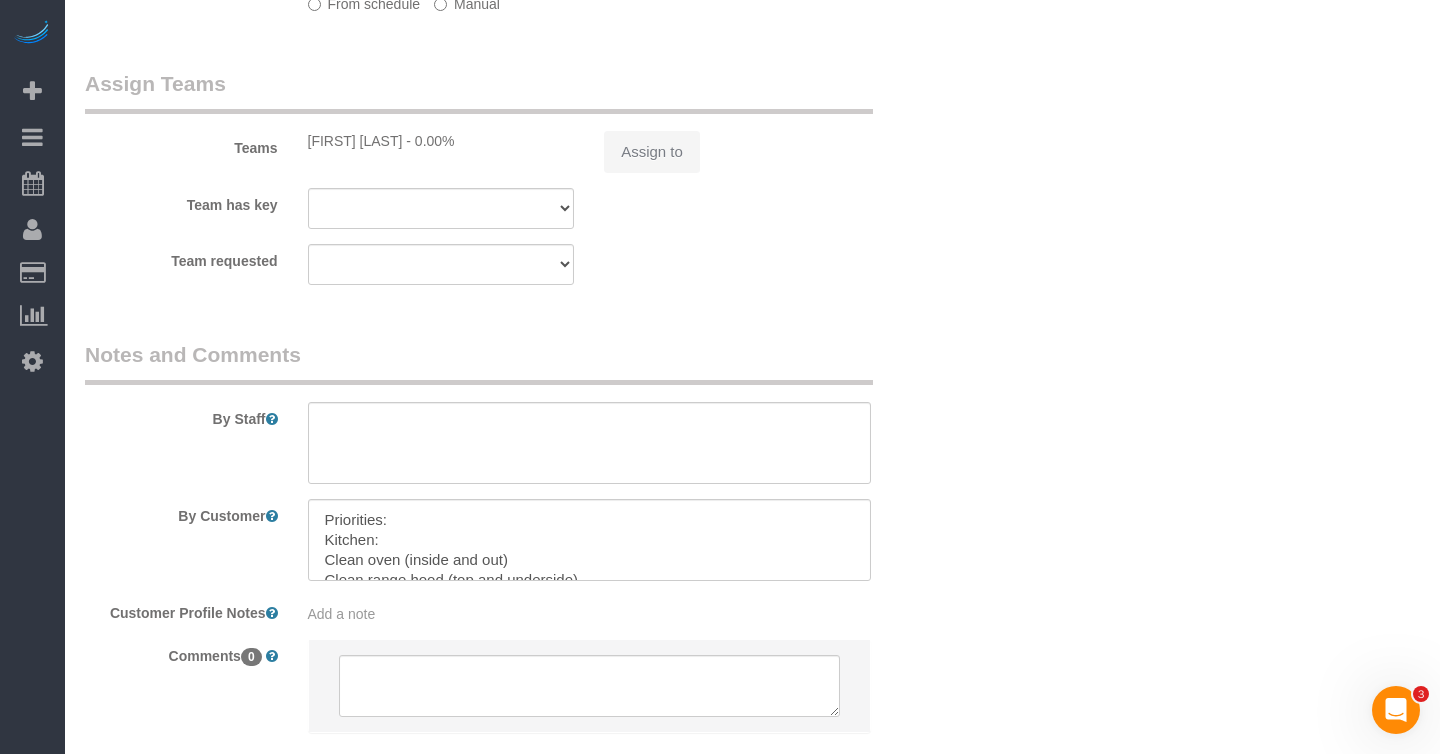 select on "object:13544" 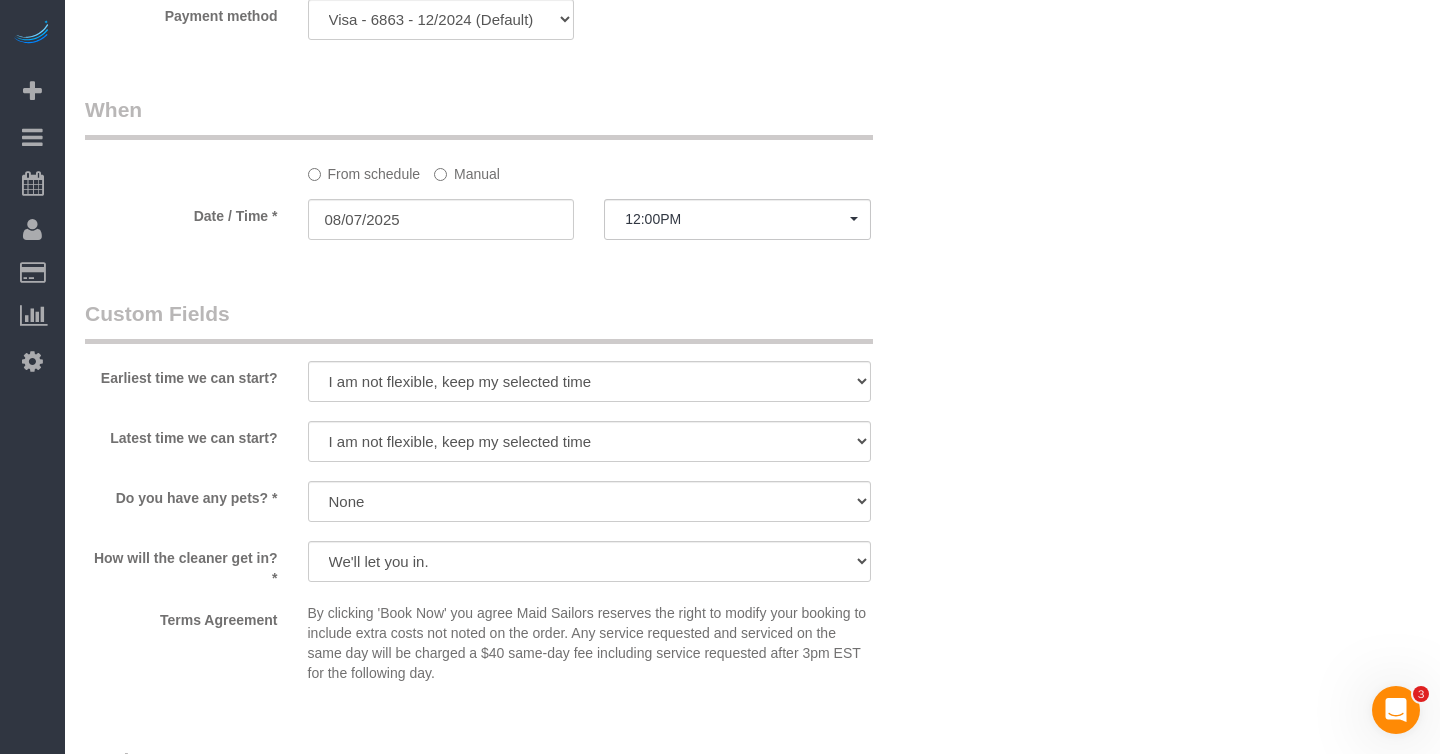 select on "string:stripe-pm_1NYAQO4VGloSiKo7InHXmSrB" 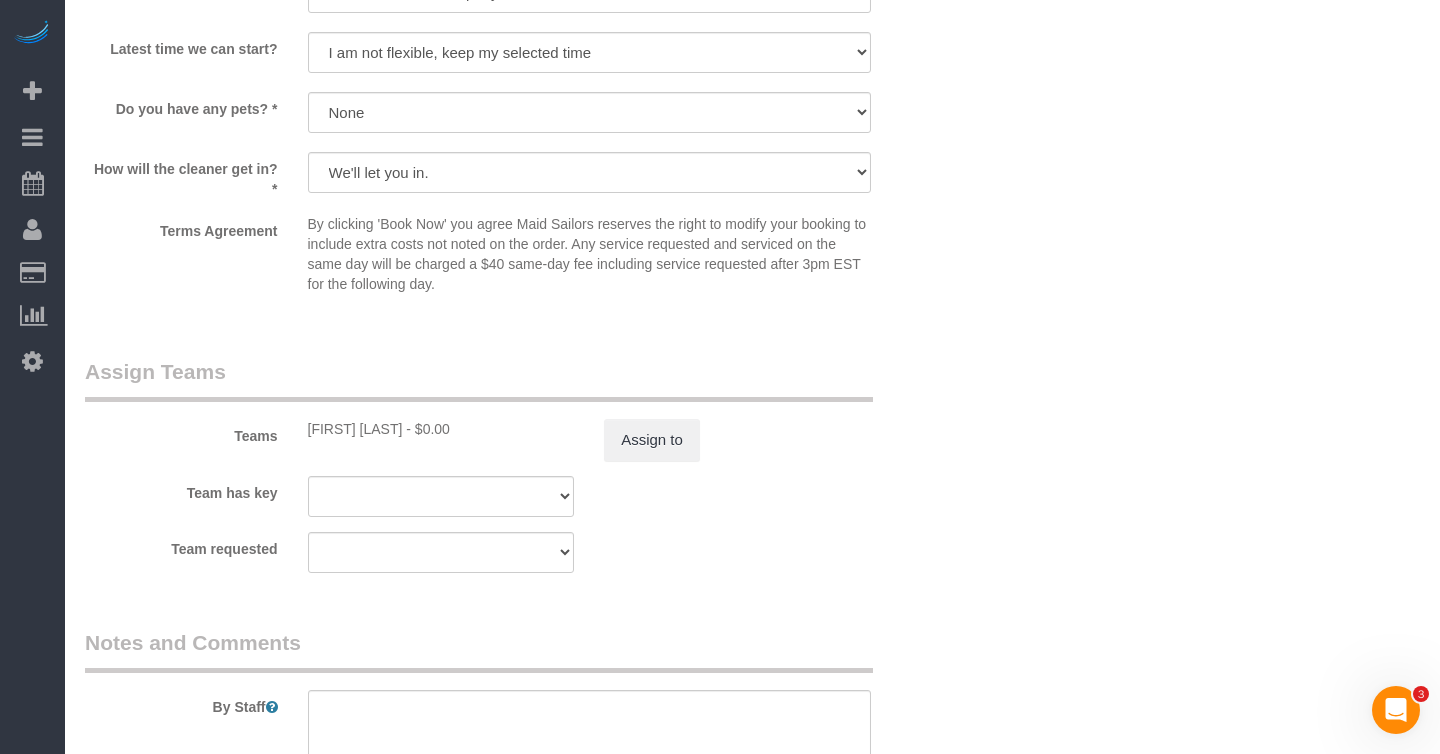 select on "object:13867" 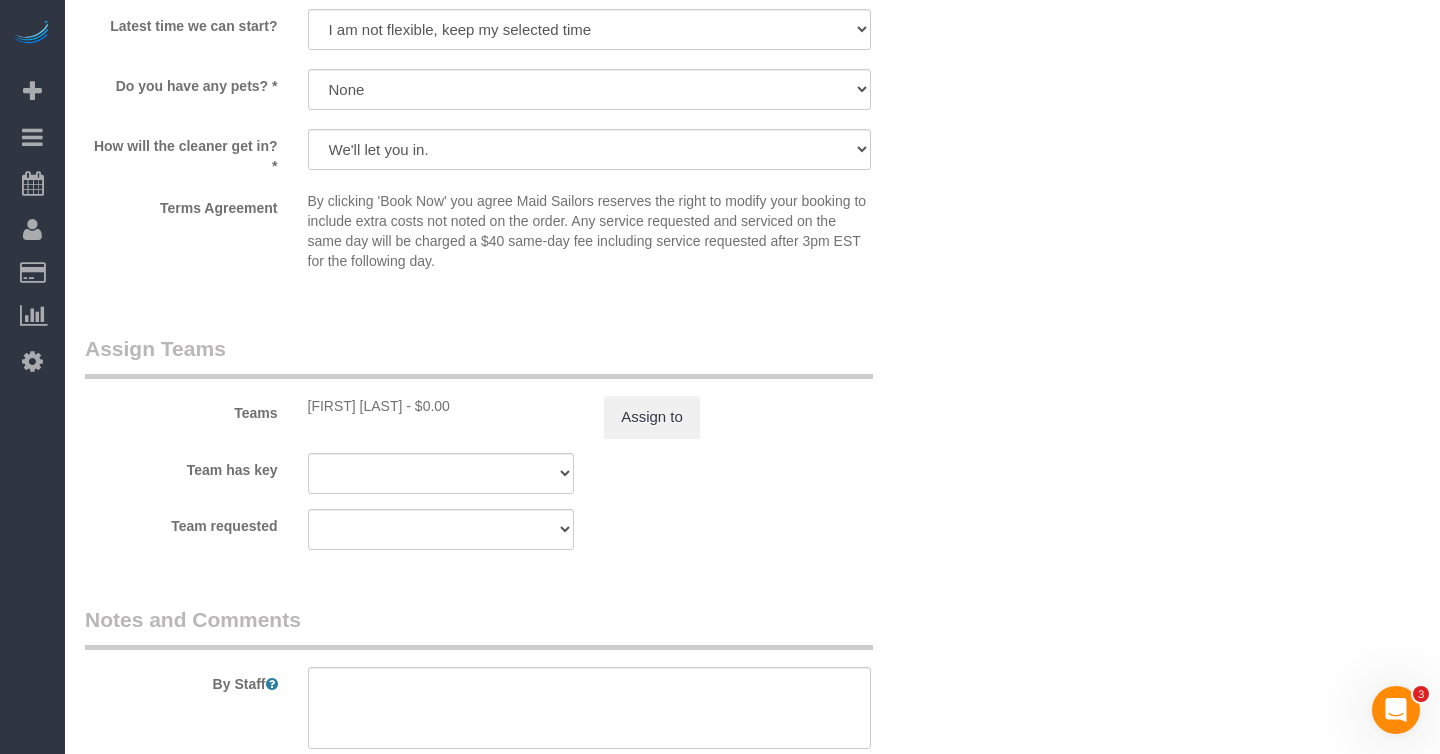 select on "spot125" 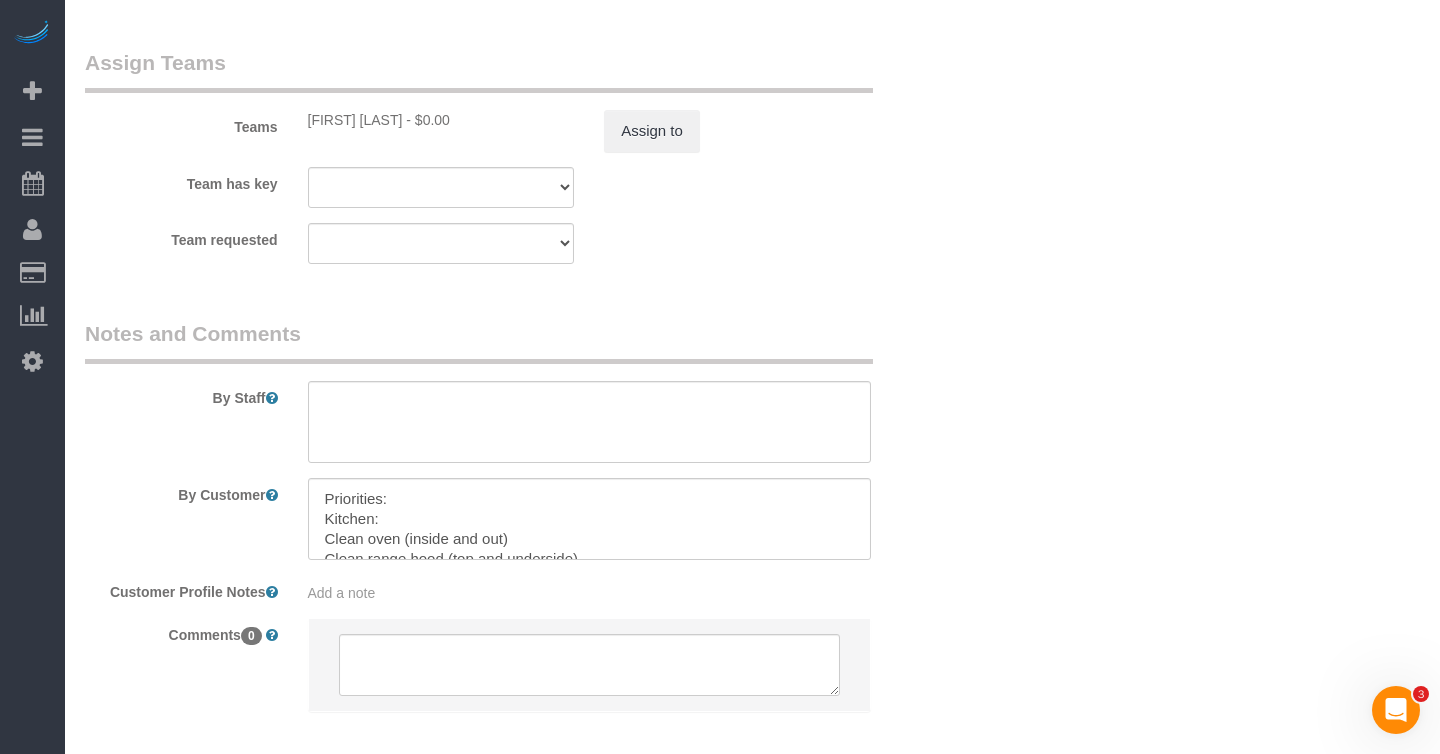 scroll, scrollTop: 2351, scrollLeft: 0, axis: vertical 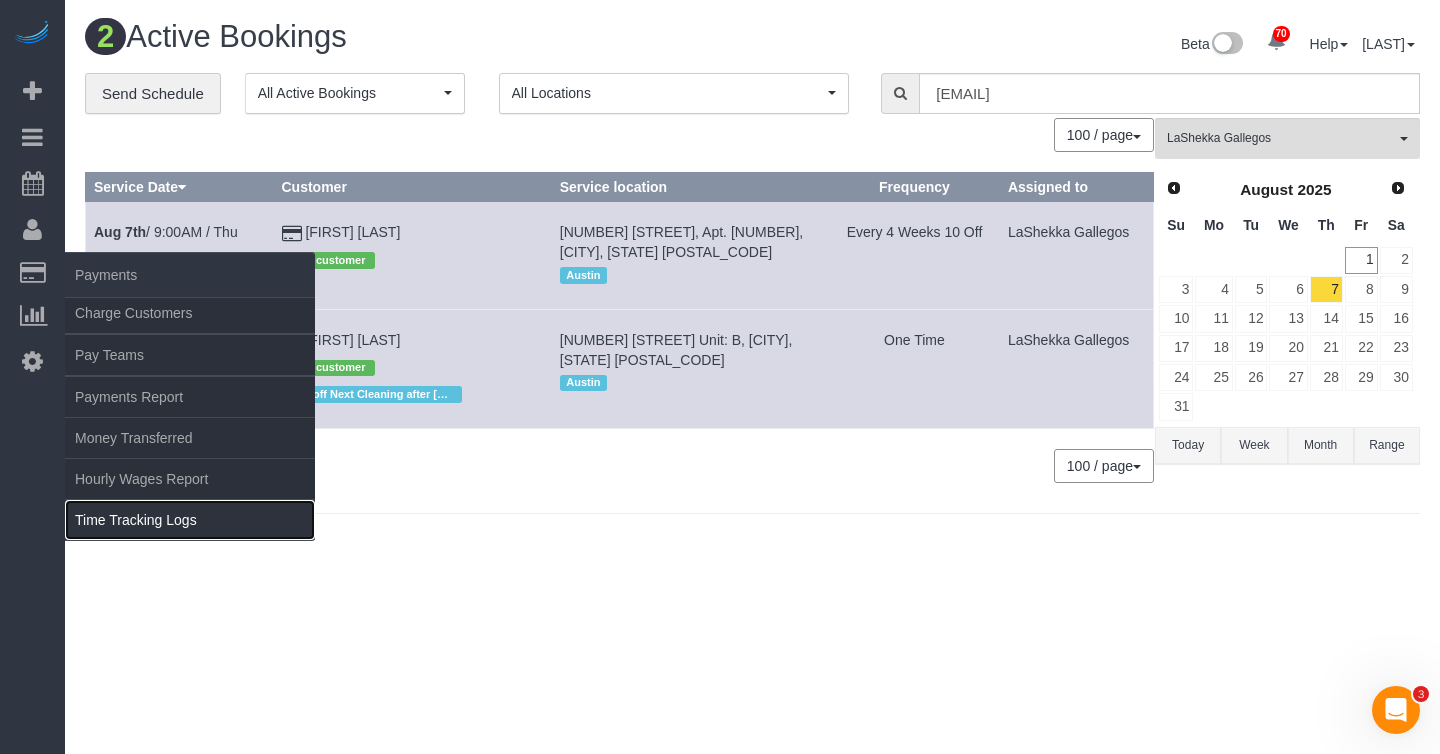 click on "Time Tracking Logs" at bounding box center [190, 520] 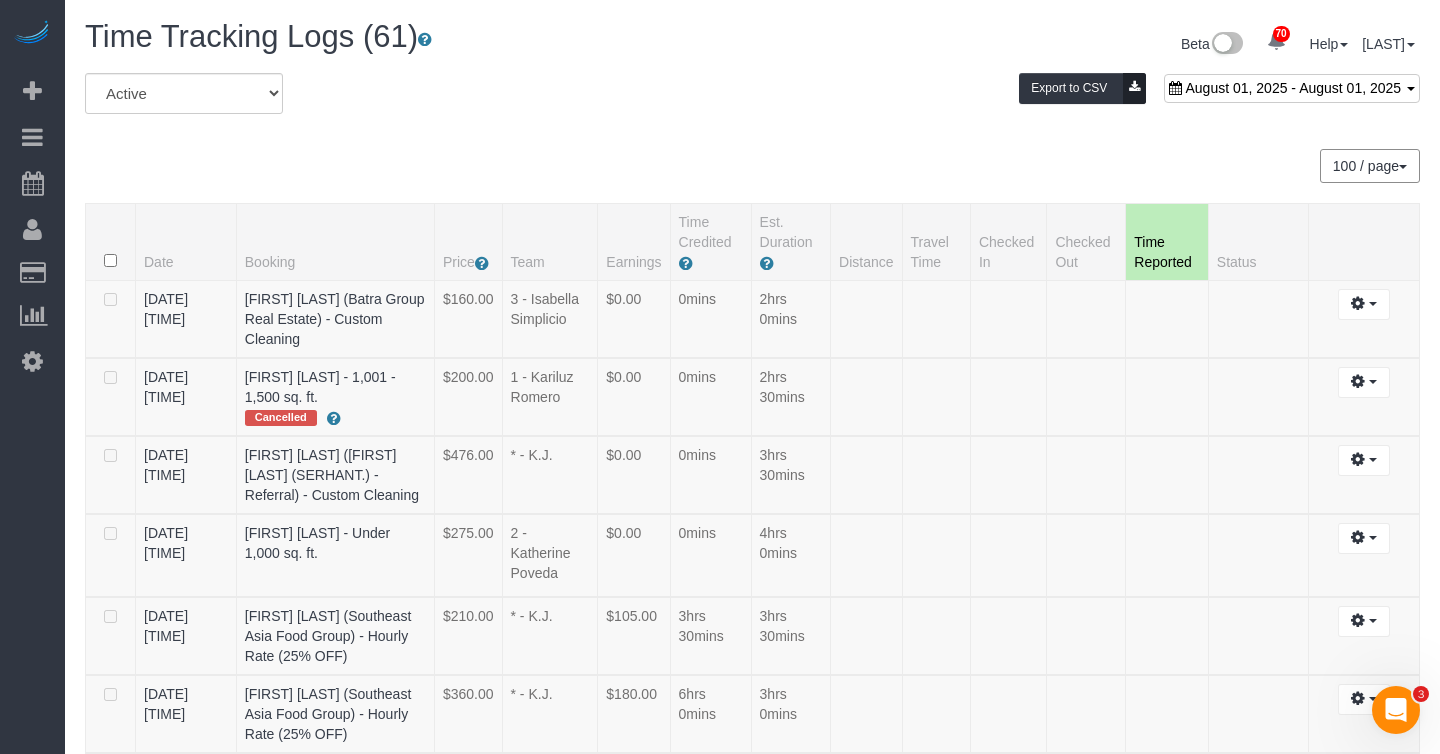 click on "All Active Archived
[DATE] - [DATE]
Export to CSV
100 / page
10 / page
20 / page
30 / page
40 / page
50 / page
100 / page
Date
Booking
Price
Team
Earnings
Time Credited
Est. Duration
Distance" at bounding box center [752, 2642] 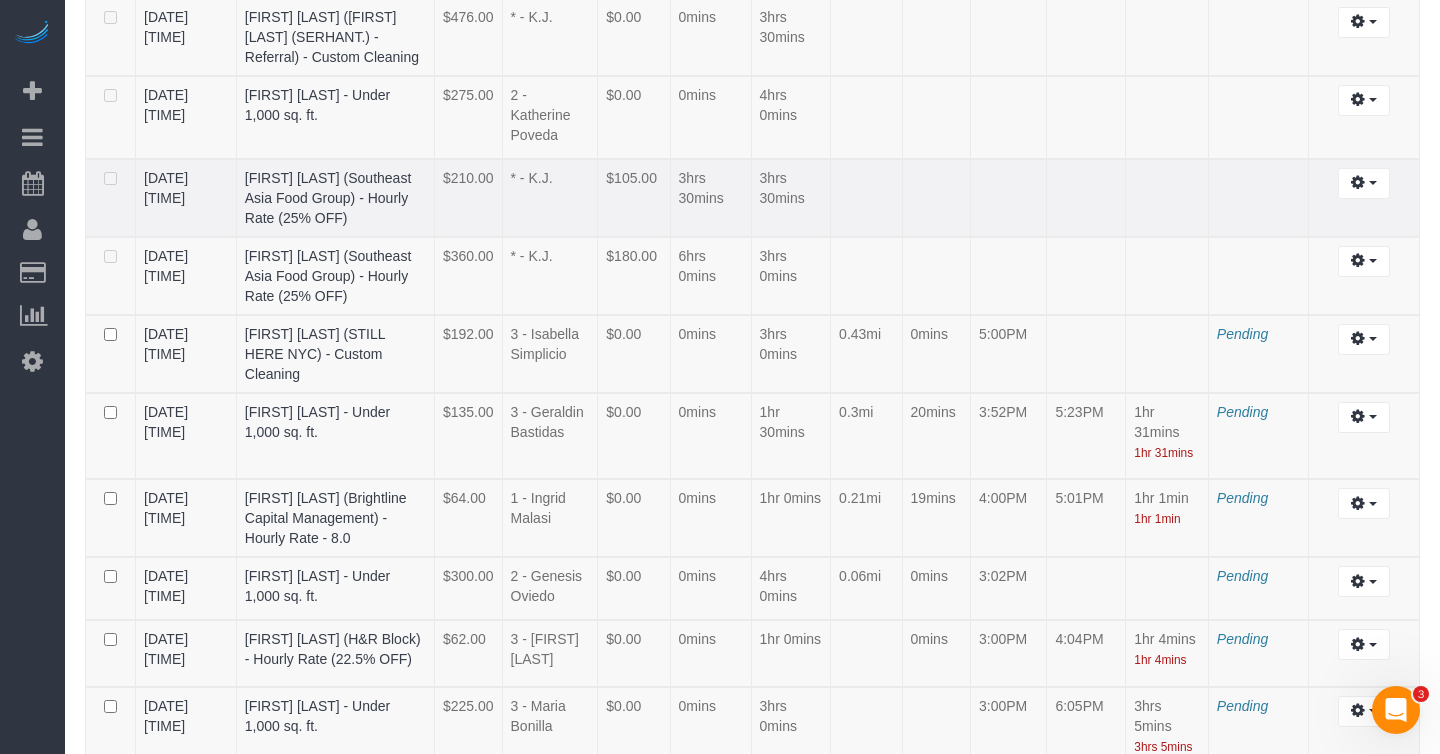 scroll, scrollTop: 0, scrollLeft: 0, axis: both 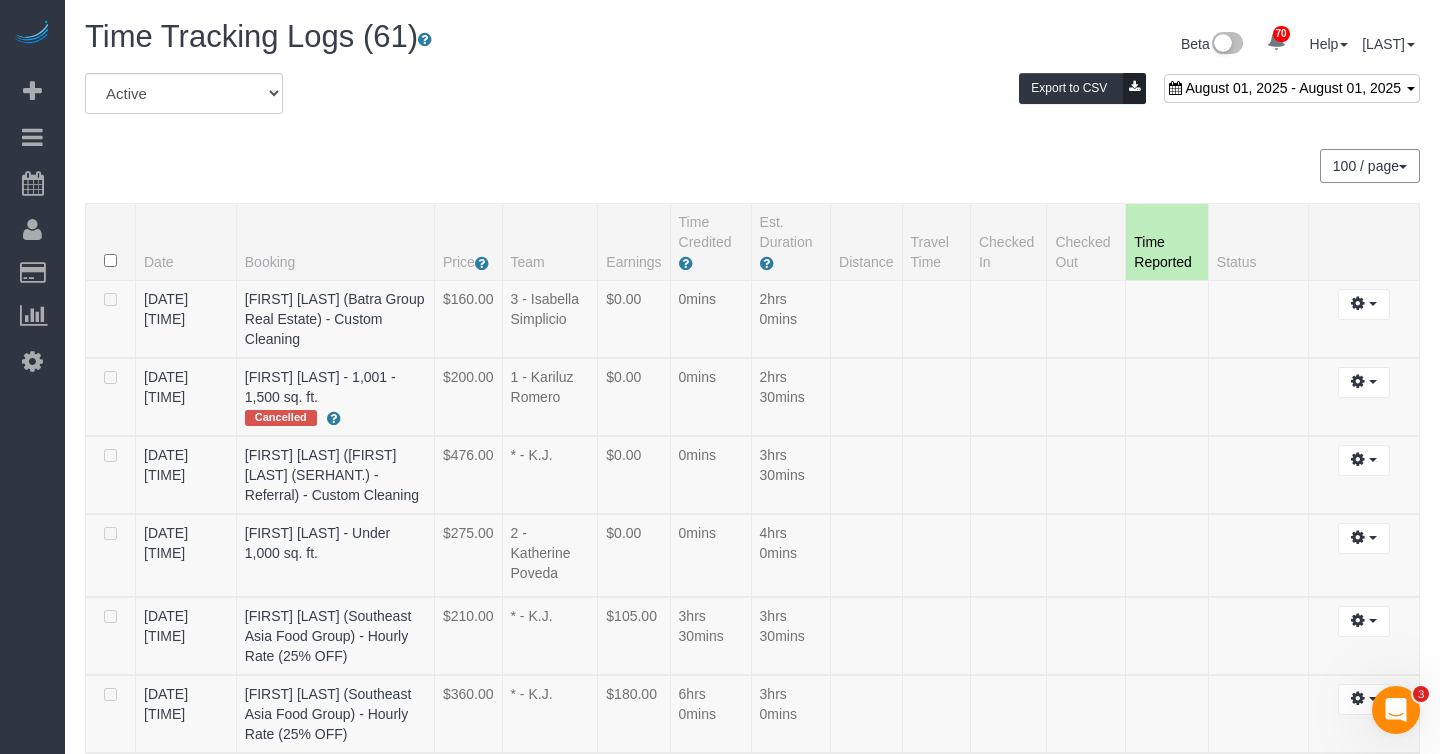click on "August 01, 2025 - August 01, 2025" at bounding box center (1293, 88) 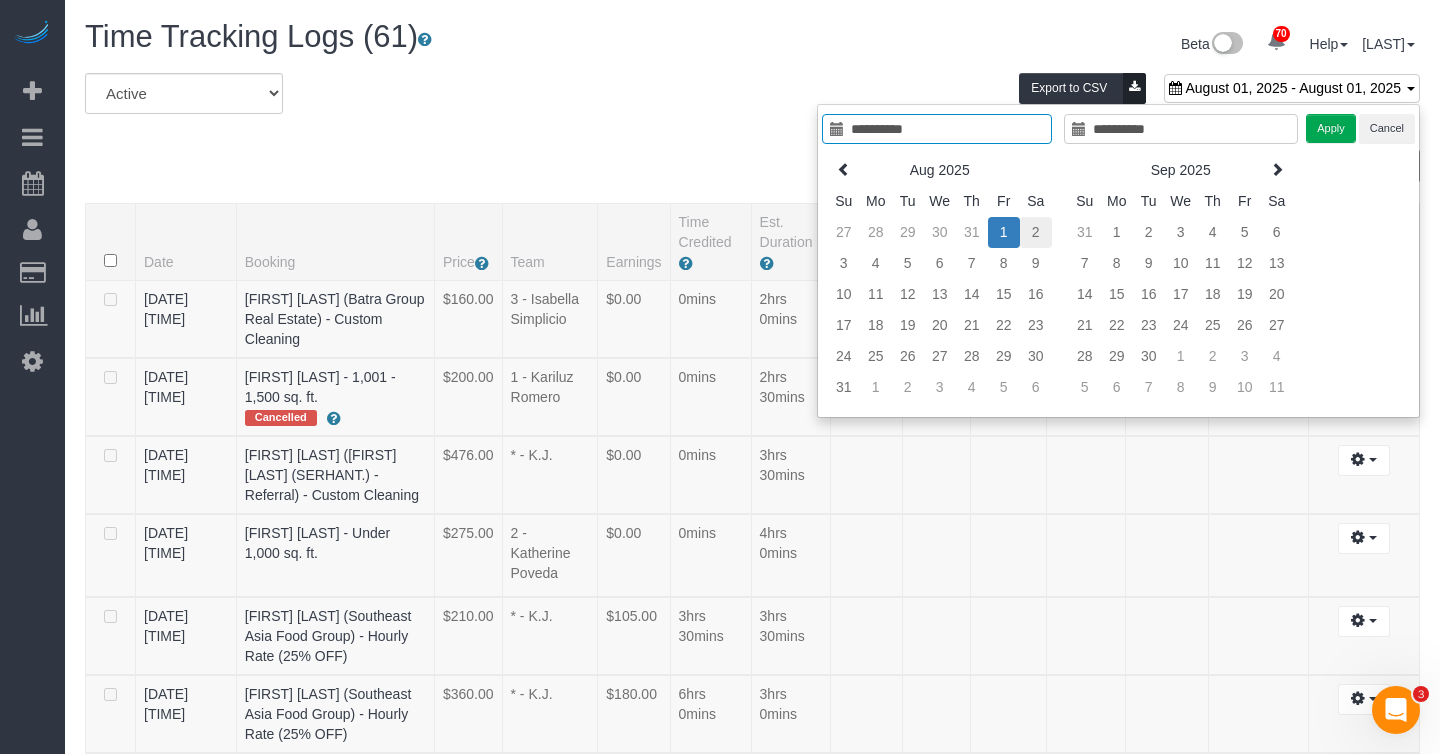 type on "**********" 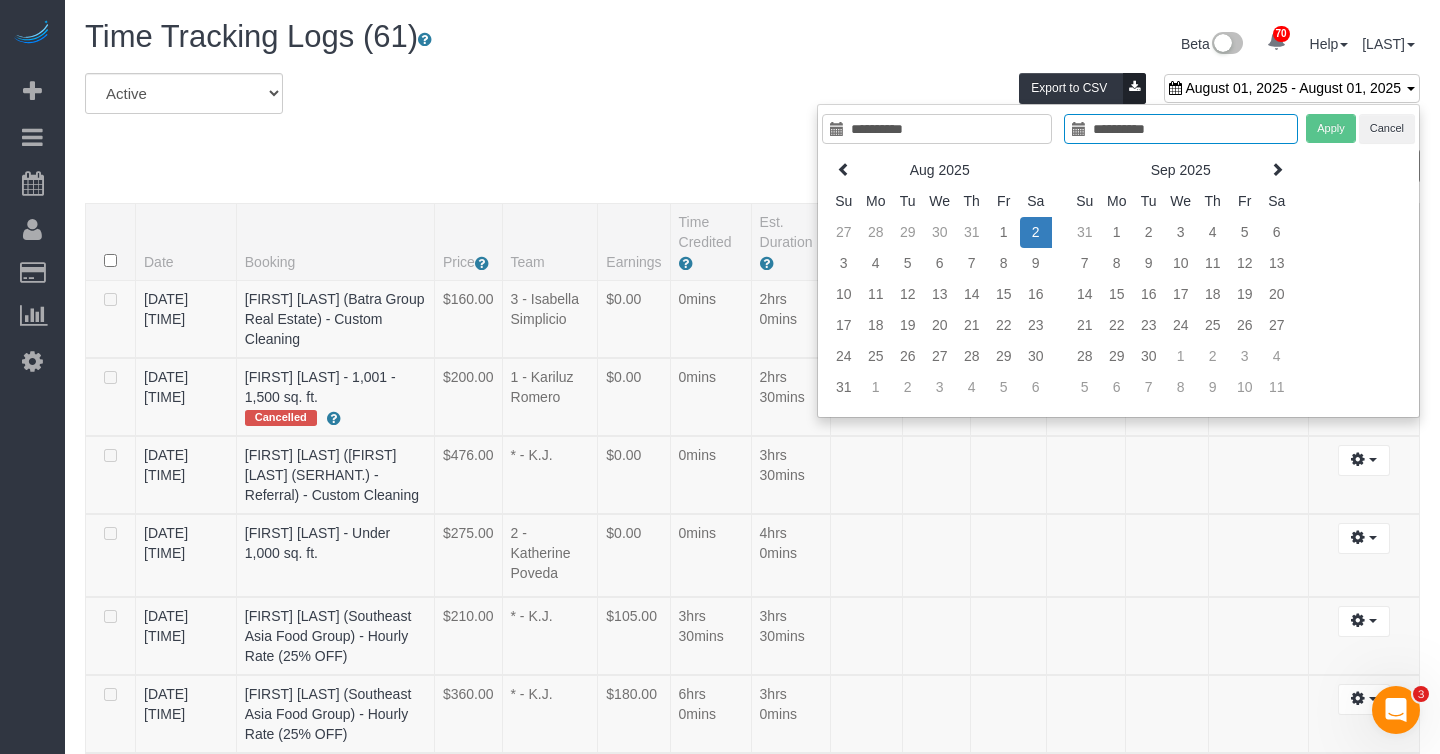 click on "2" at bounding box center [1036, 232] 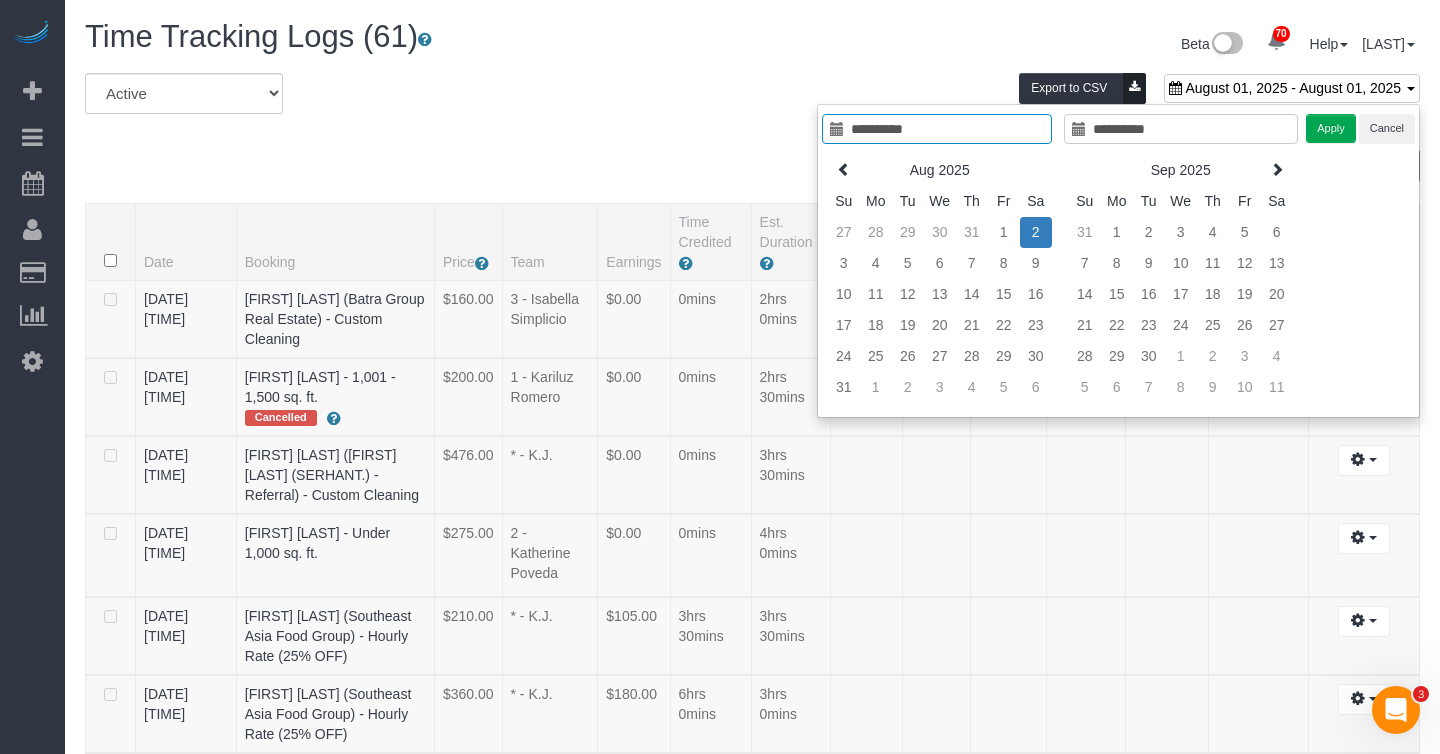type on "**********" 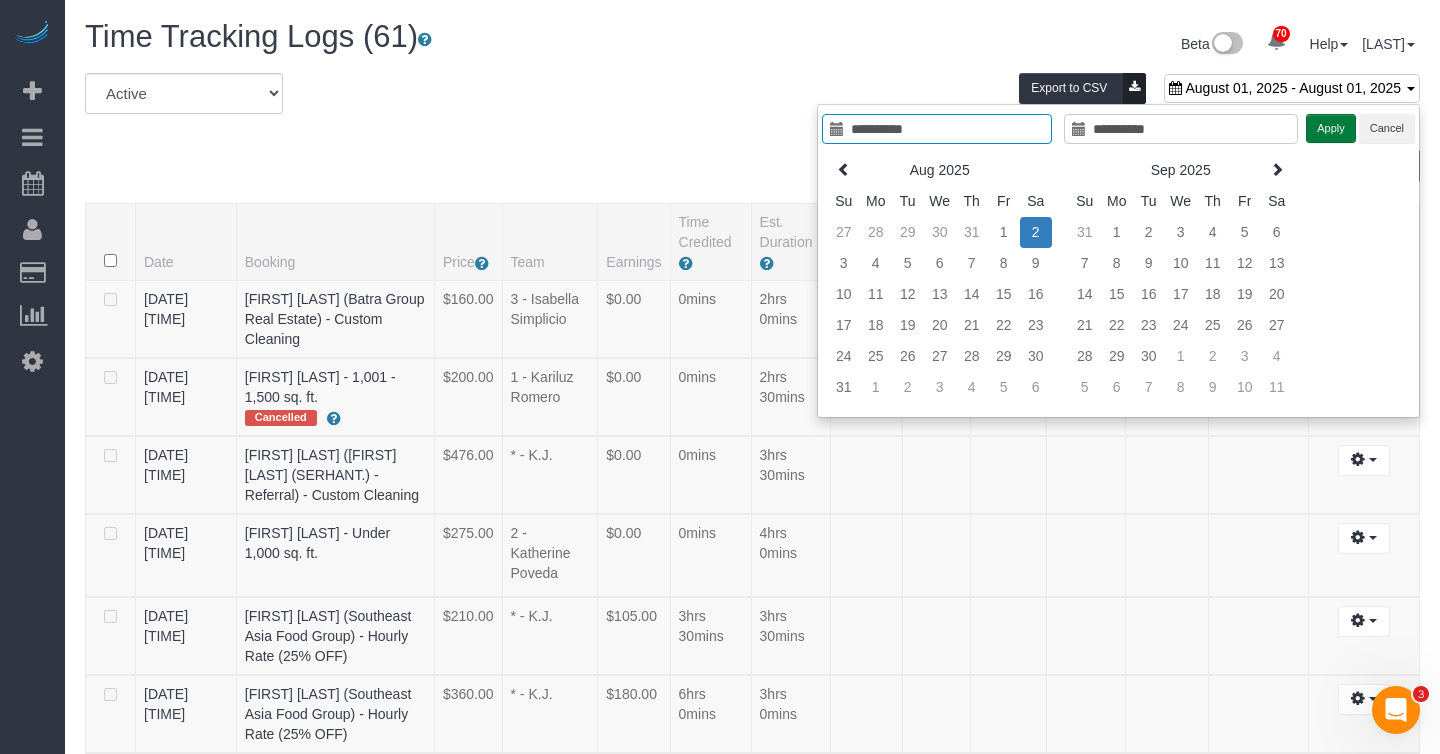 click on "Apply" at bounding box center [1331, 128] 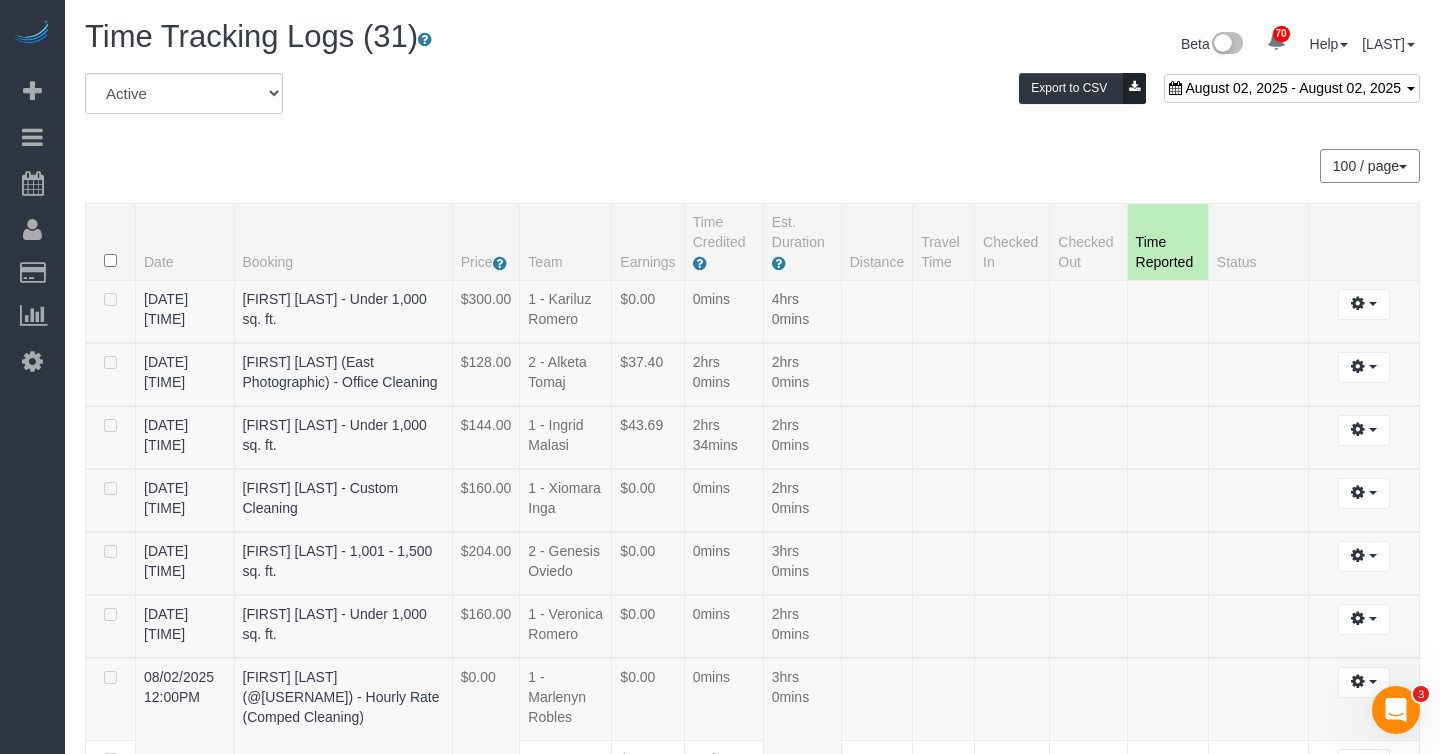 click on "All Active Archived
[DATE] - [DATE]
Export to CSV" at bounding box center (752, 101) 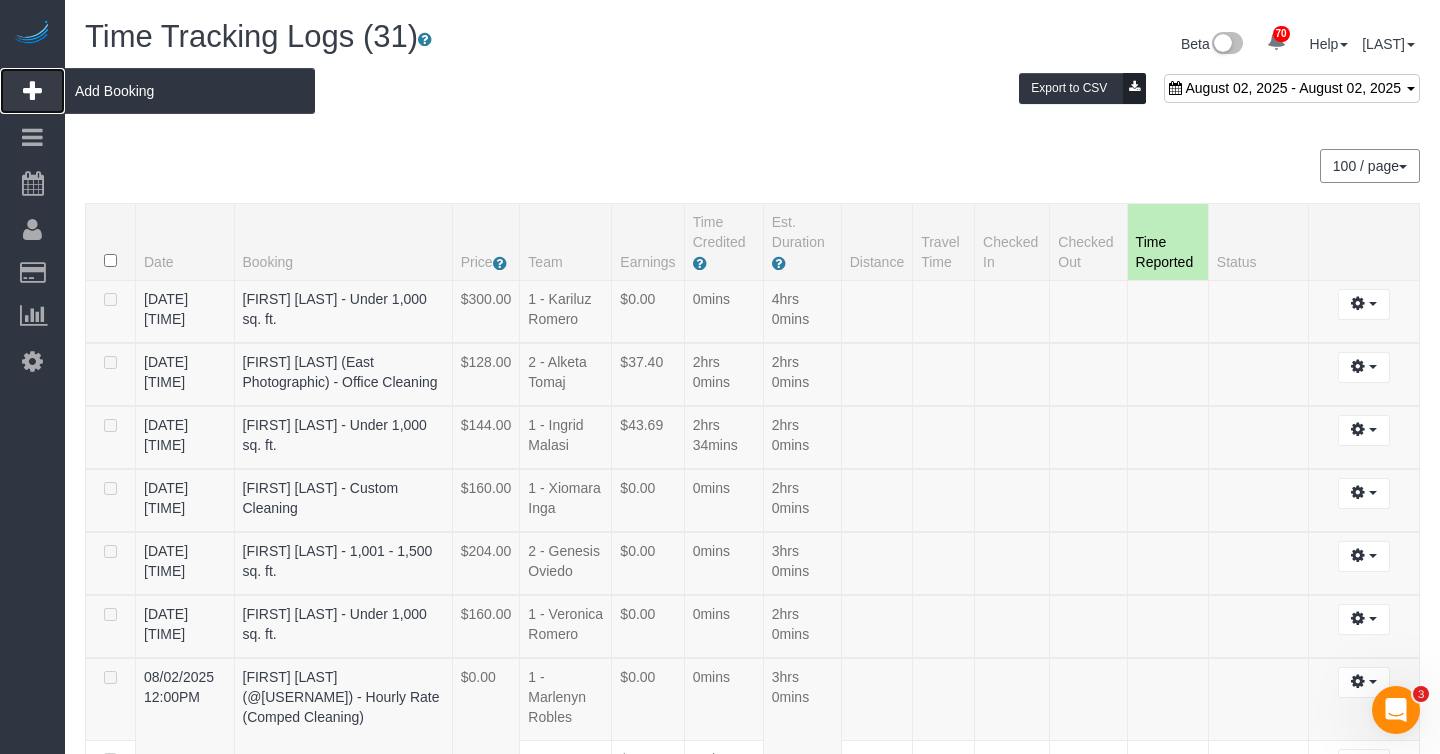 click on "Add Booking" at bounding box center [190, 91] 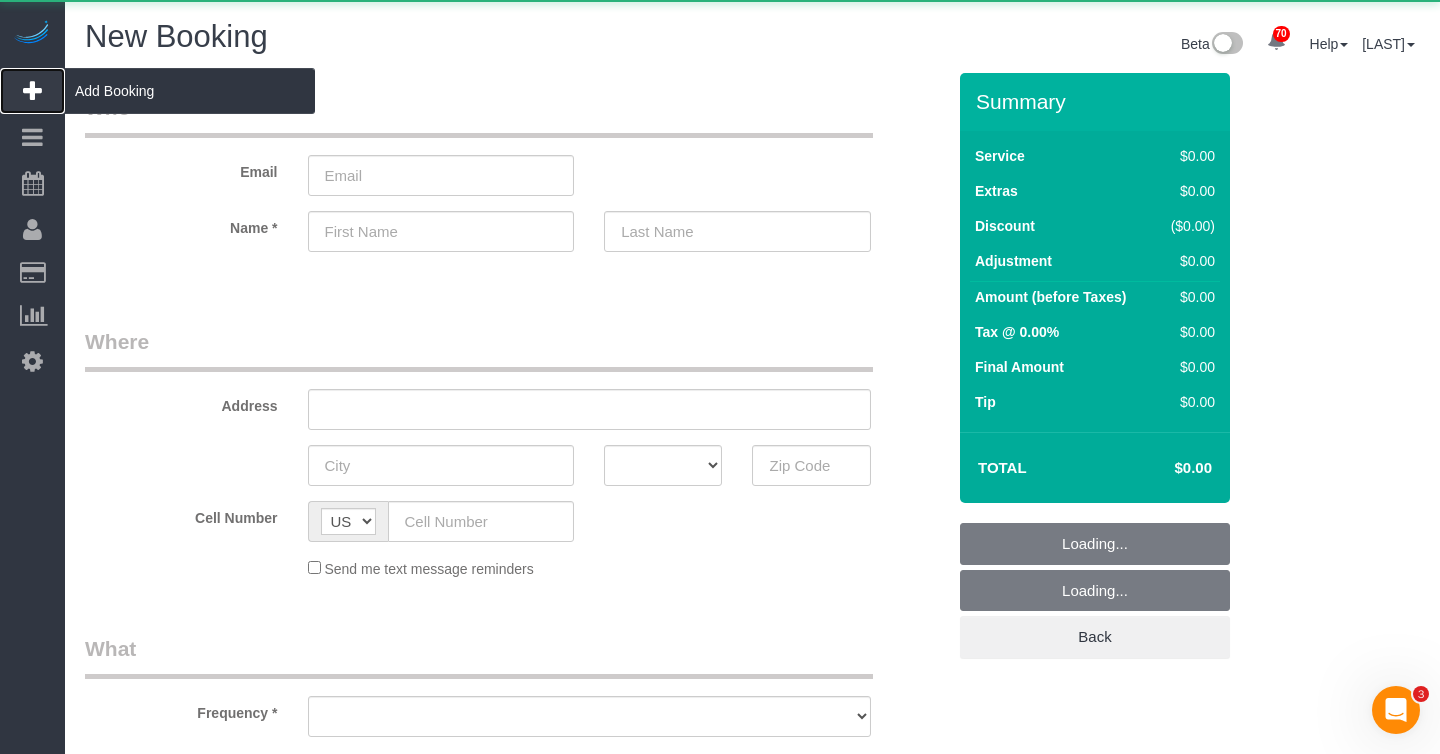 select on "object:16118" 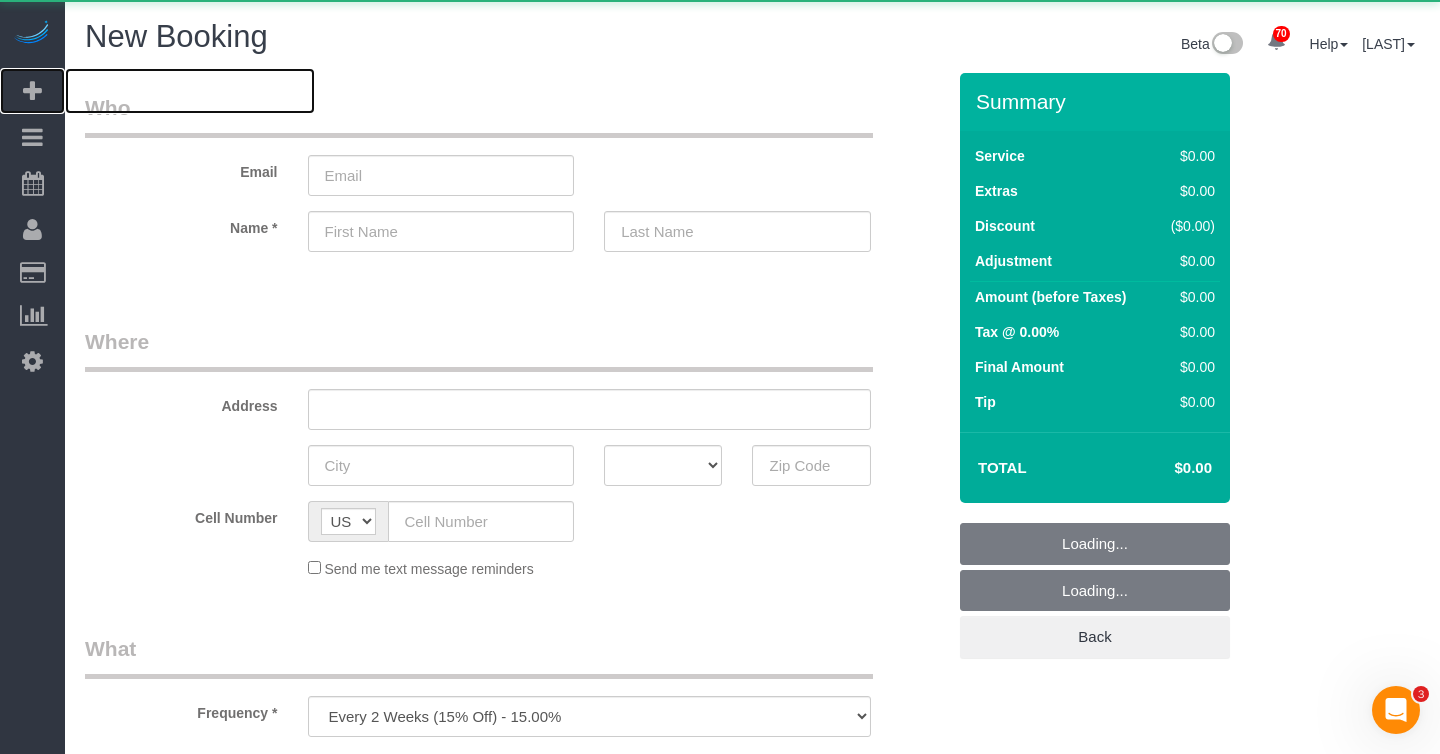 select on "number:89" 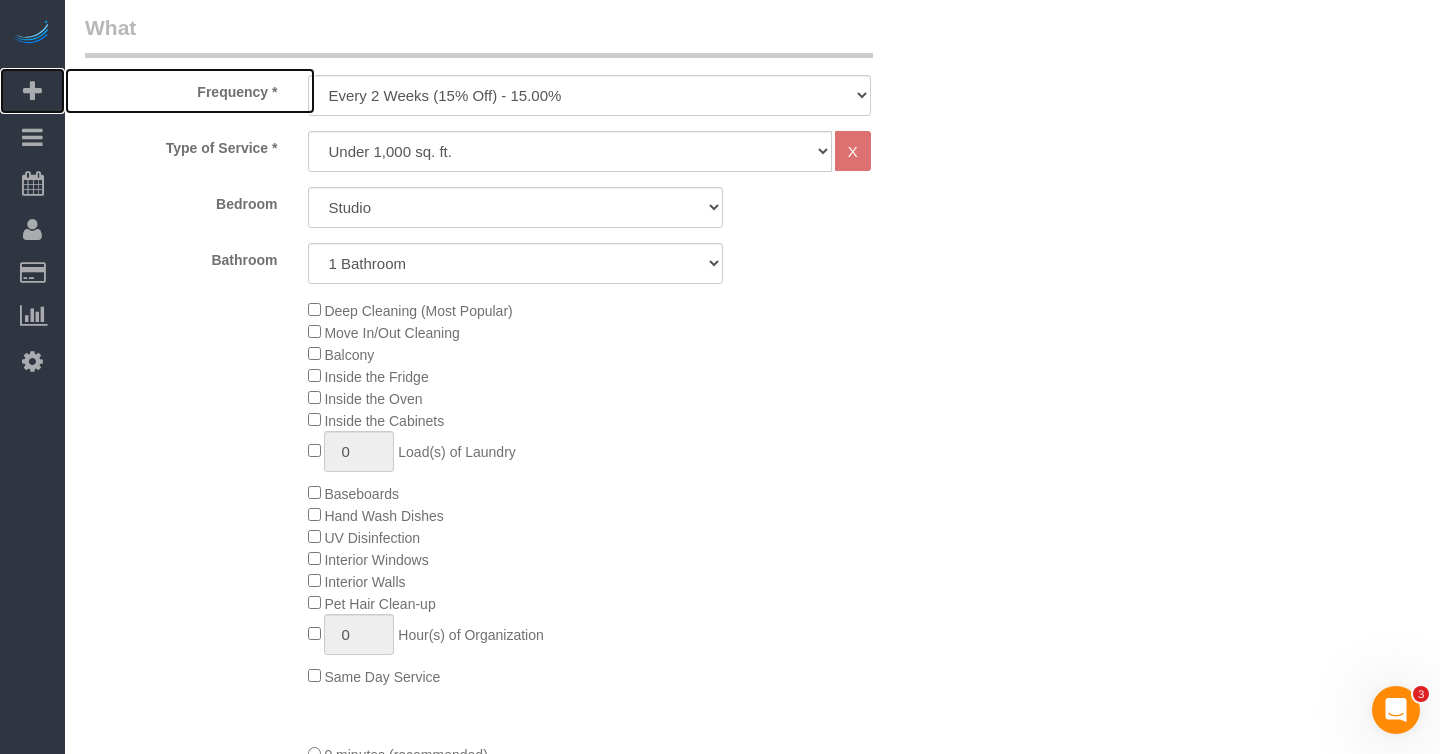 scroll, scrollTop: 735, scrollLeft: 0, axis: vertical 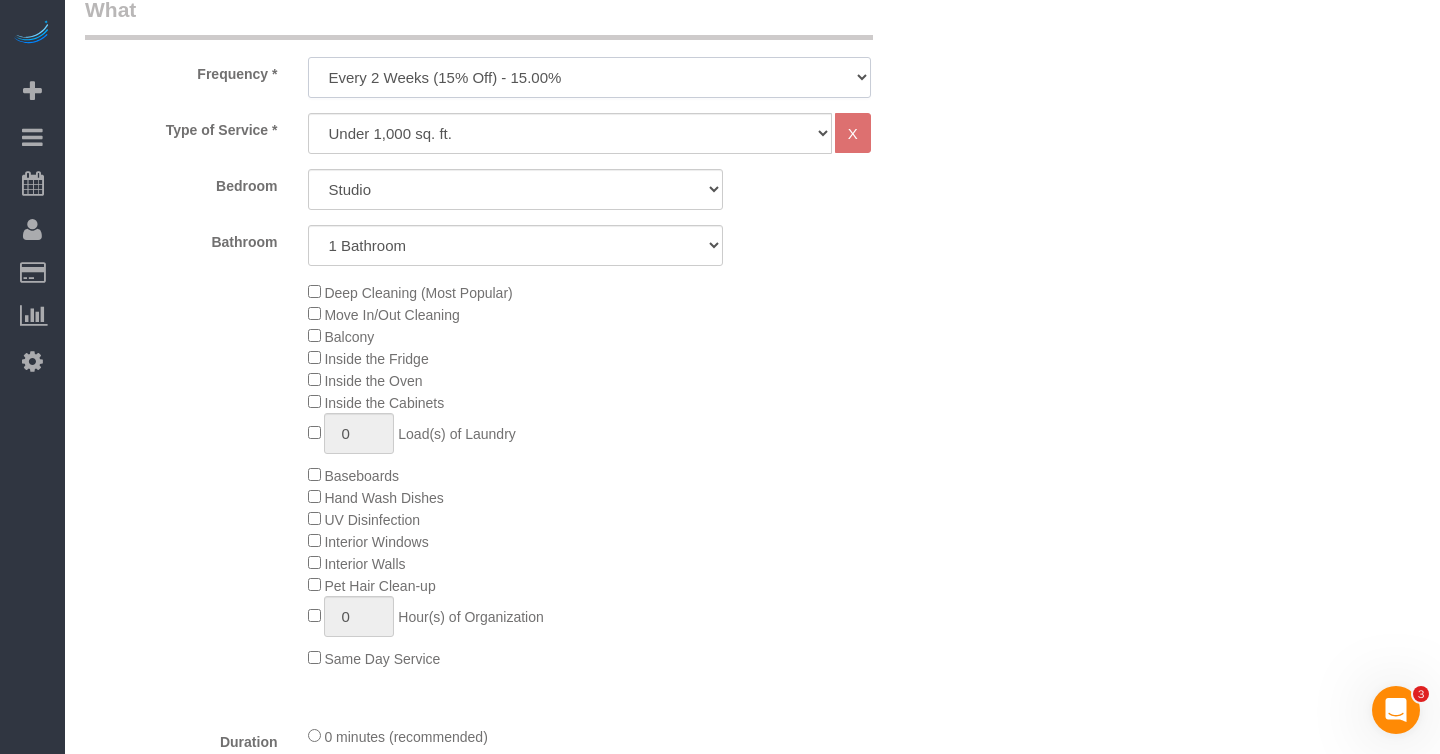 click on "One Time Weekly (20% Off) - 20.00% Every 2 Weeks (15% Off) - 15.00% Every 4 Weeks (10% Off) - 10.00%" at bounding box center (589, 77) 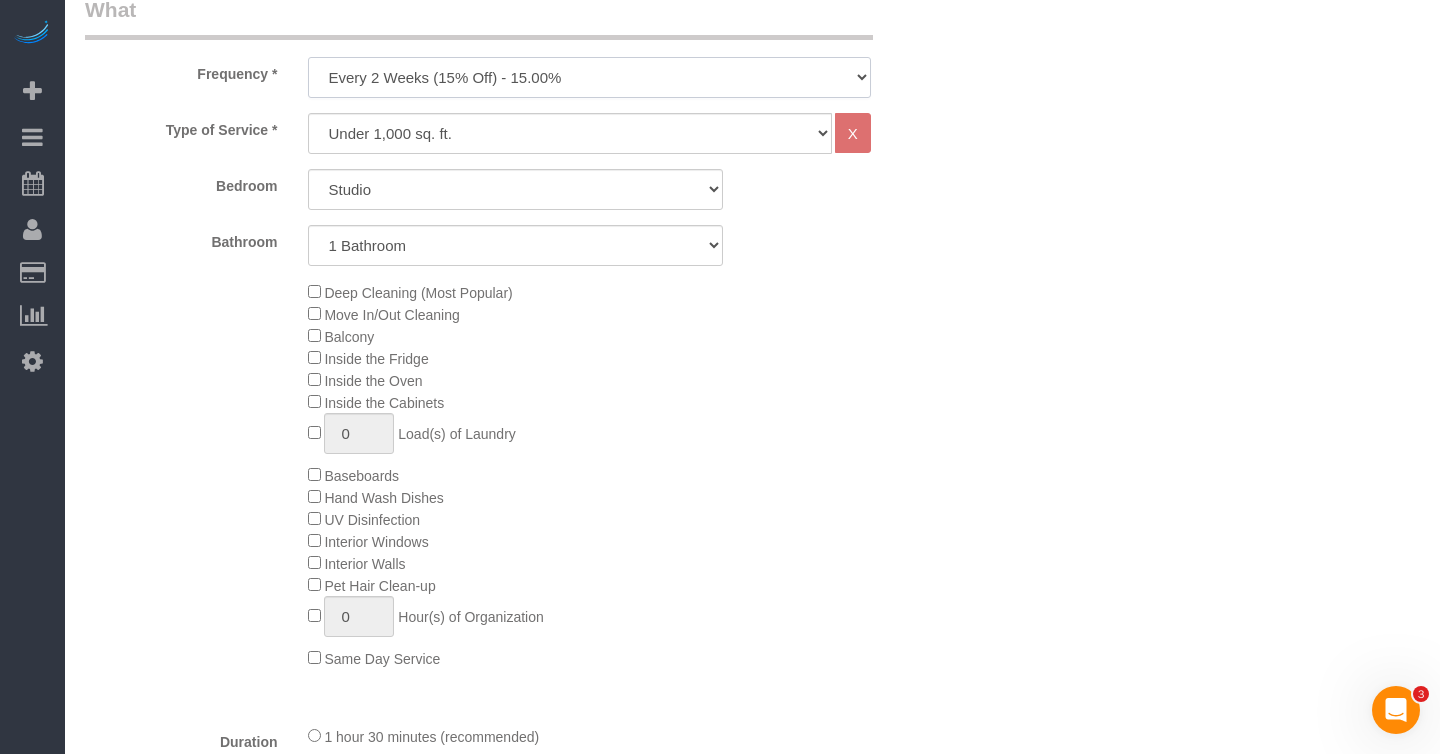 select on "object:16794" 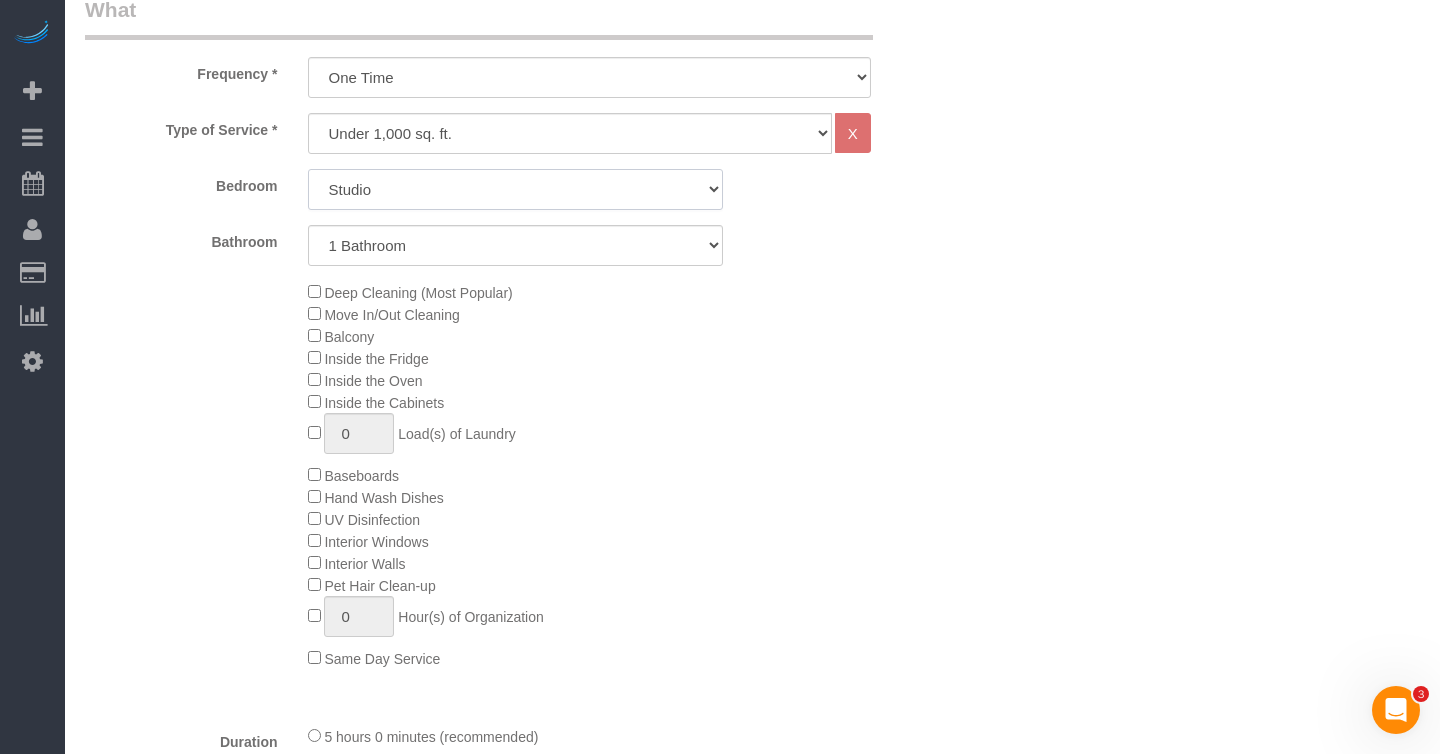 click on "Studio
1 Bedroom
2 Bedrooms
3 Bedrooms" 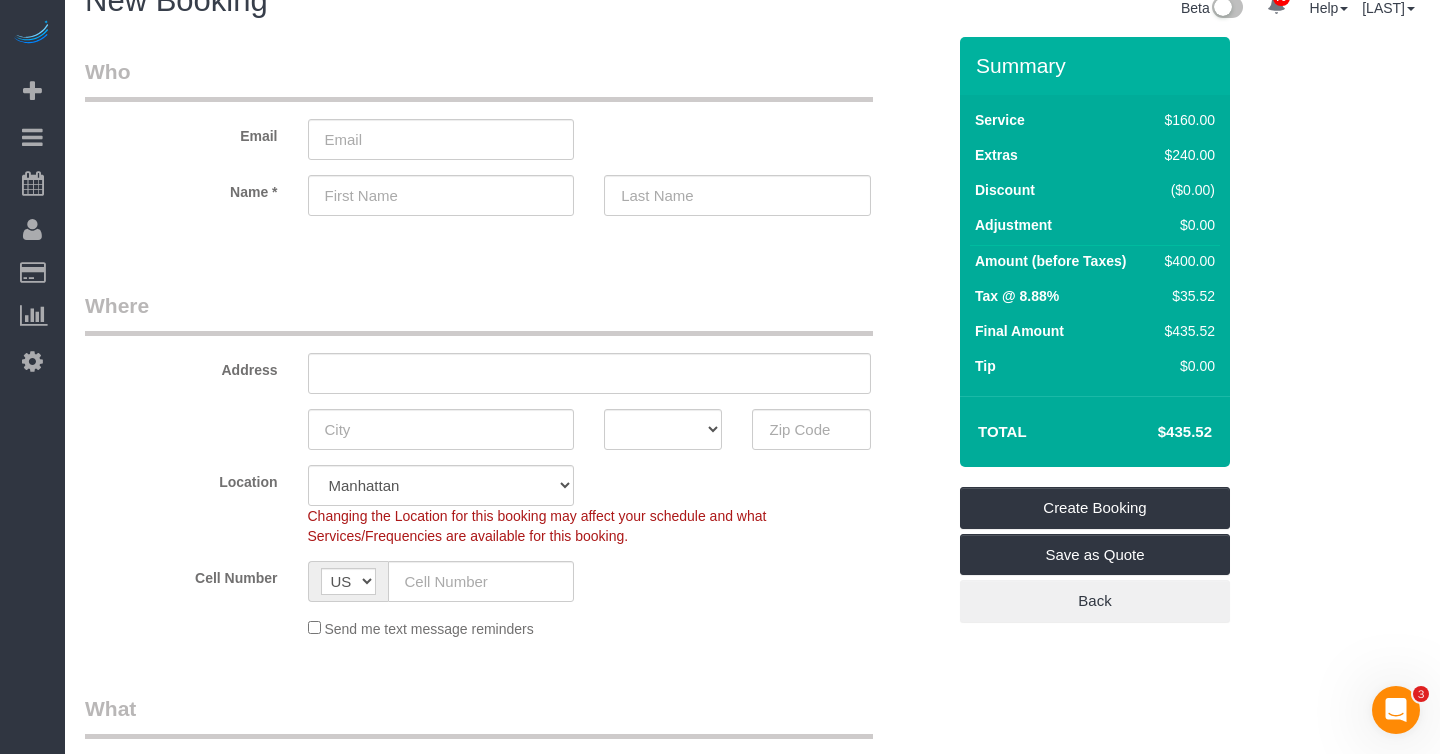 scroll, scrollTop: 0, scrollLeft: 0, axis: both 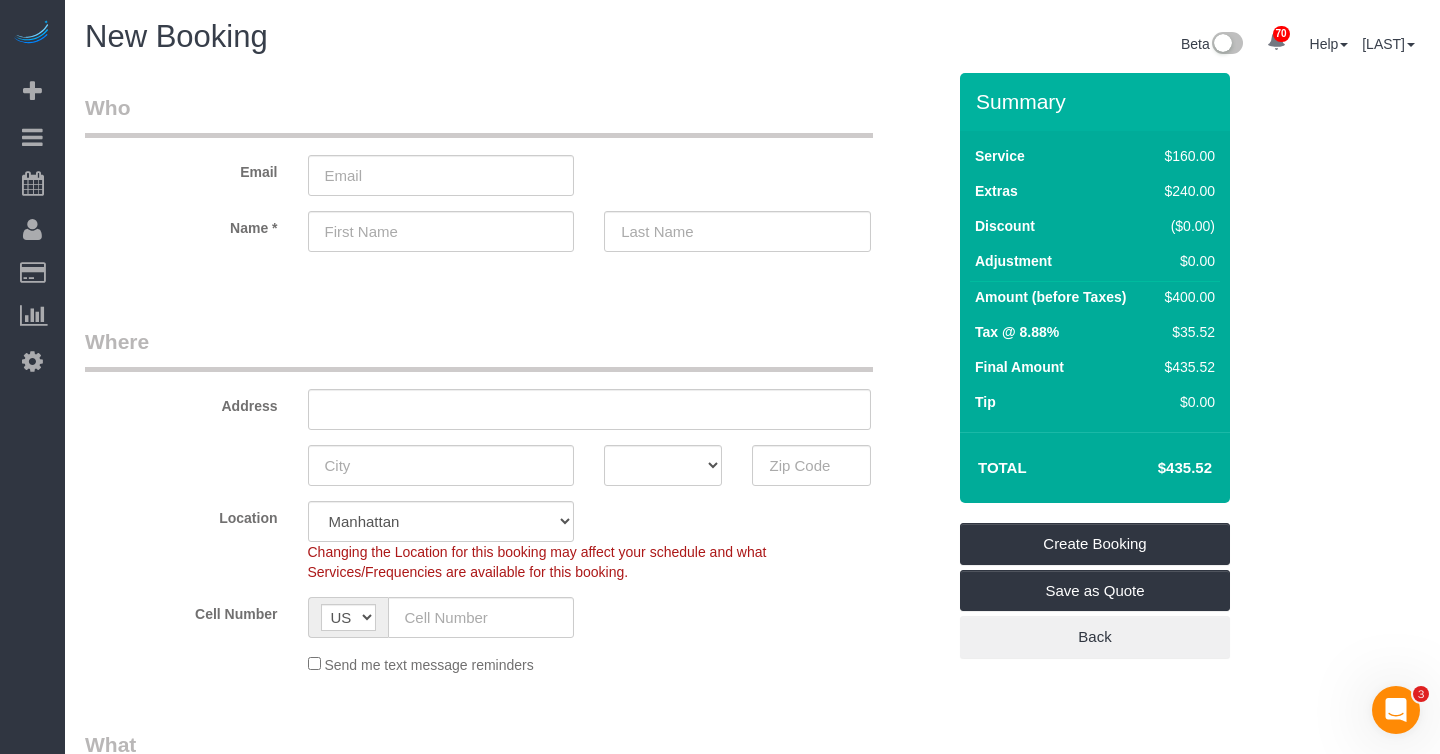 drag, startPoint x: 1216, startPoint y: 468, endPoint x: 1157, endPoint y: 468, distance: 59 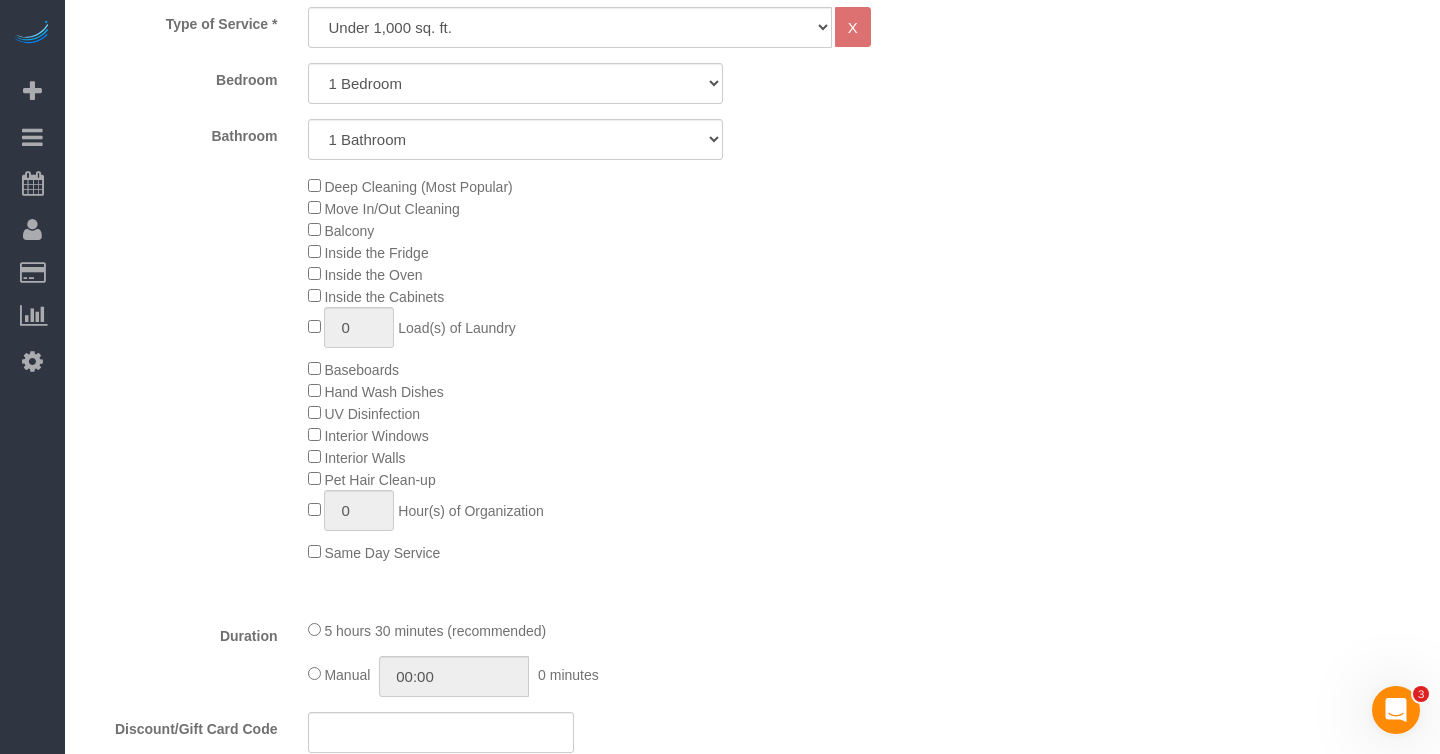 scroll, scrollTop: 831, scrollLeft: 0, axis: vertical 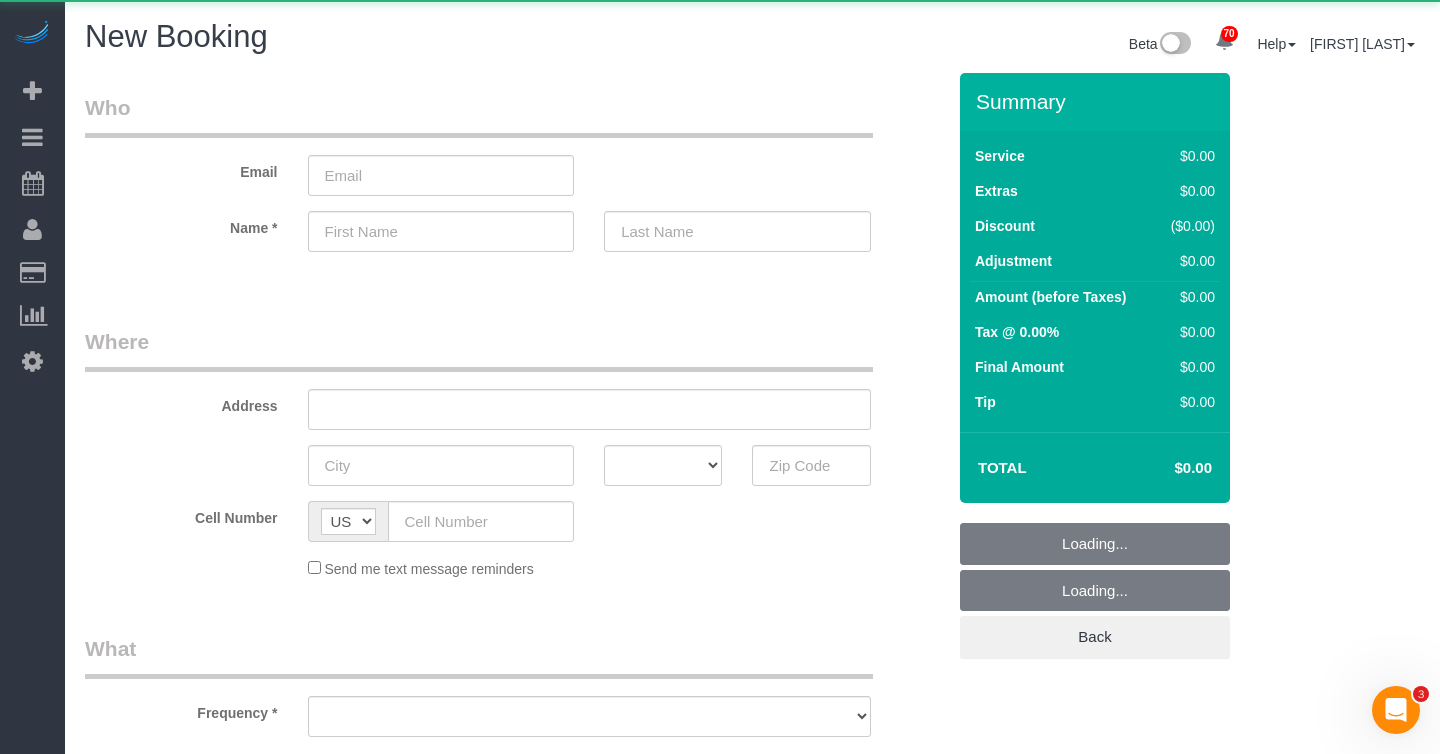 select on "object:7455" 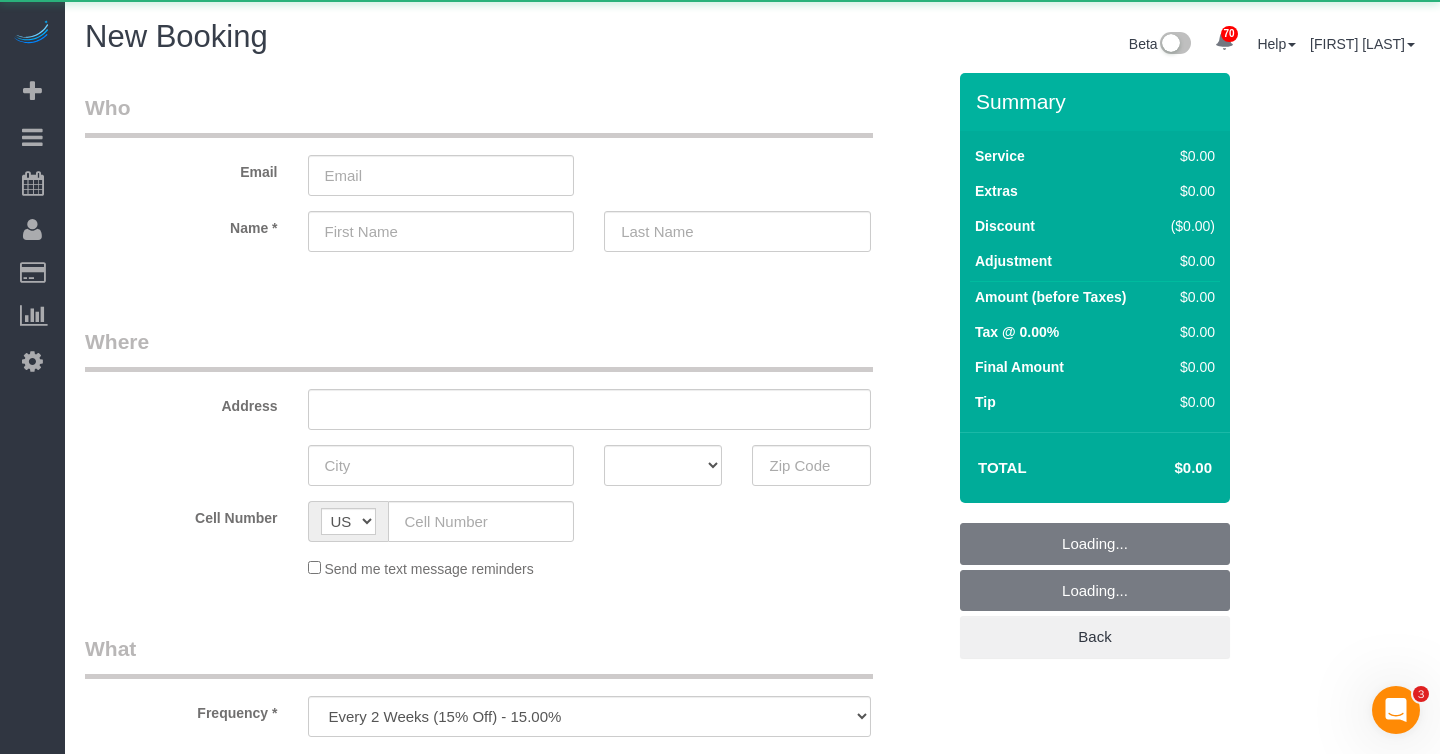 scroll, scrollTop: 97139, scrollLeft: 98560, axis: both 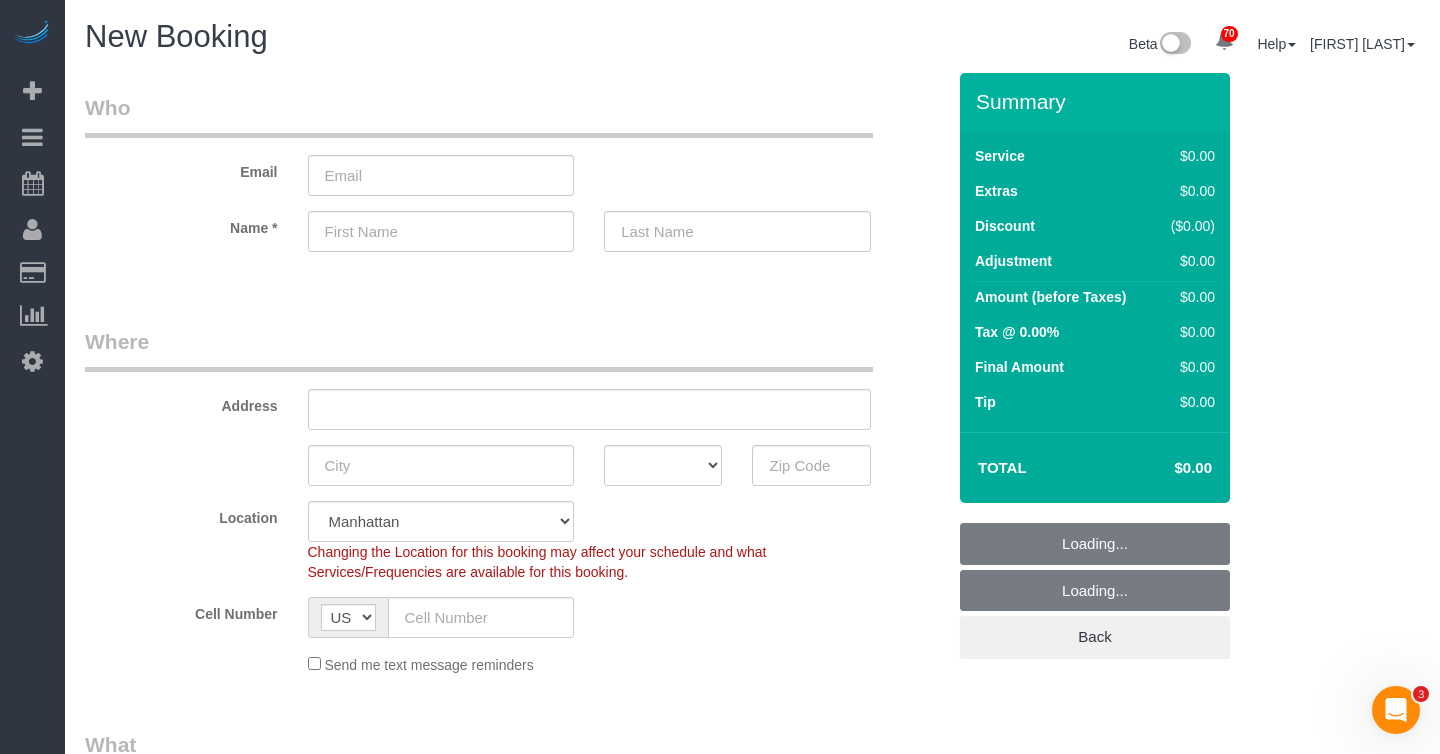 select on "object:8130" 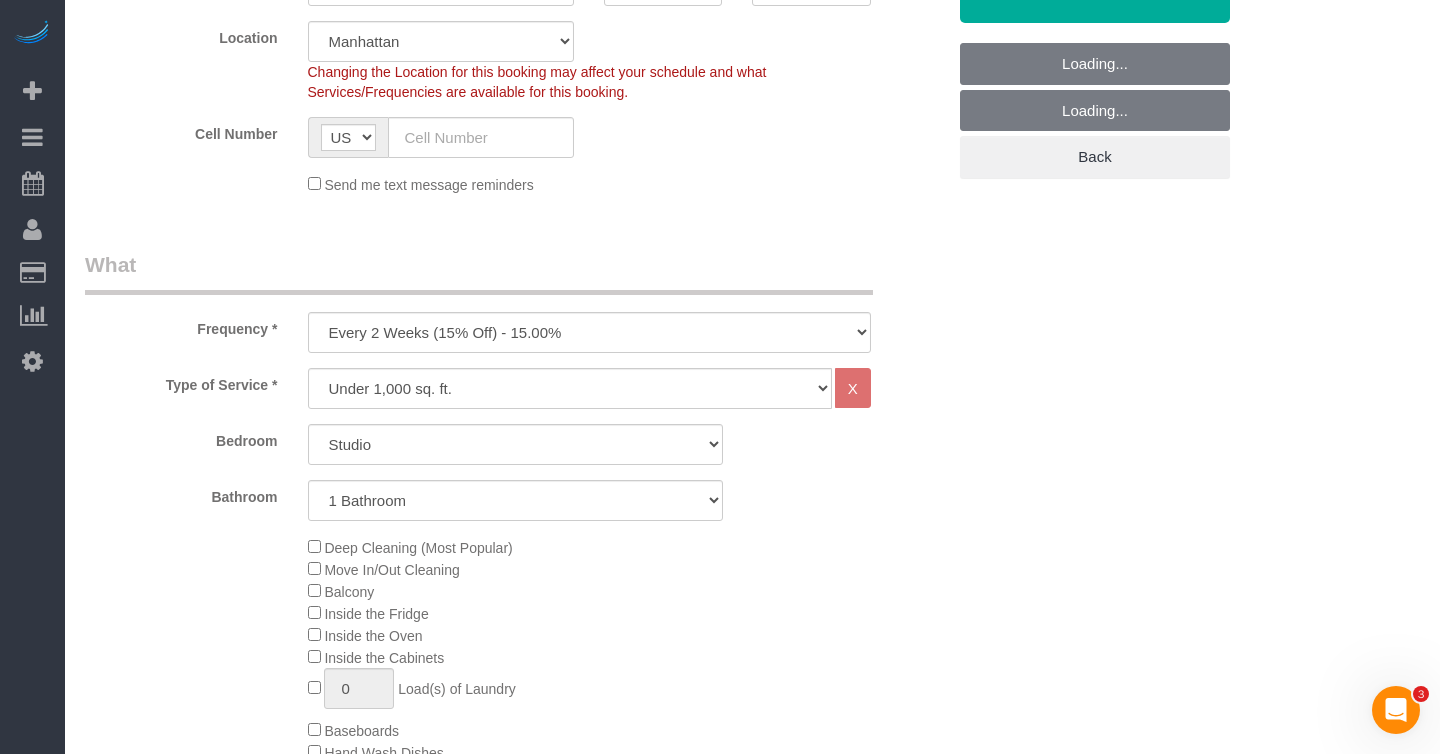 scroll, scrollTop: 498, scrollLeft: 0, axis: vertical 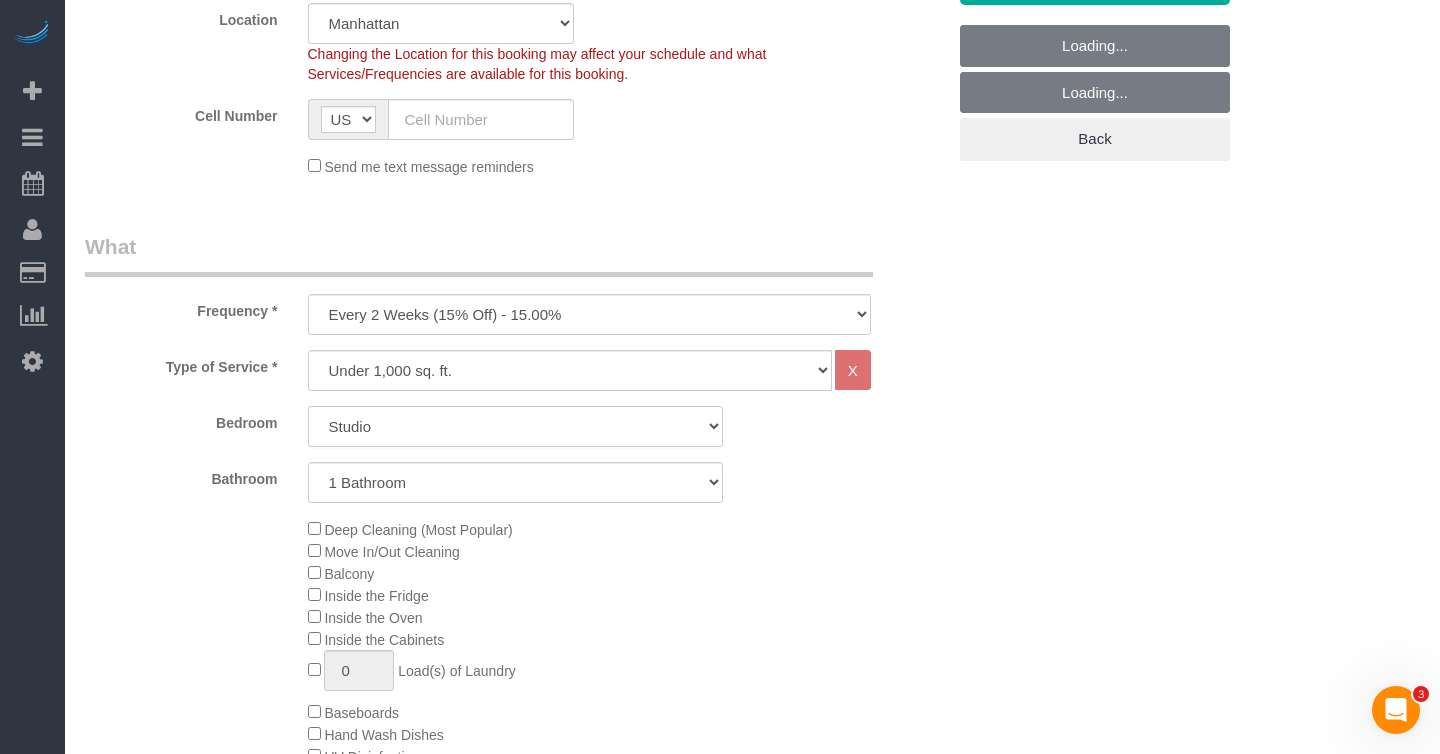 click on "Studio
1 Bedroom
2 Bedrooms
3 Bedrooms" 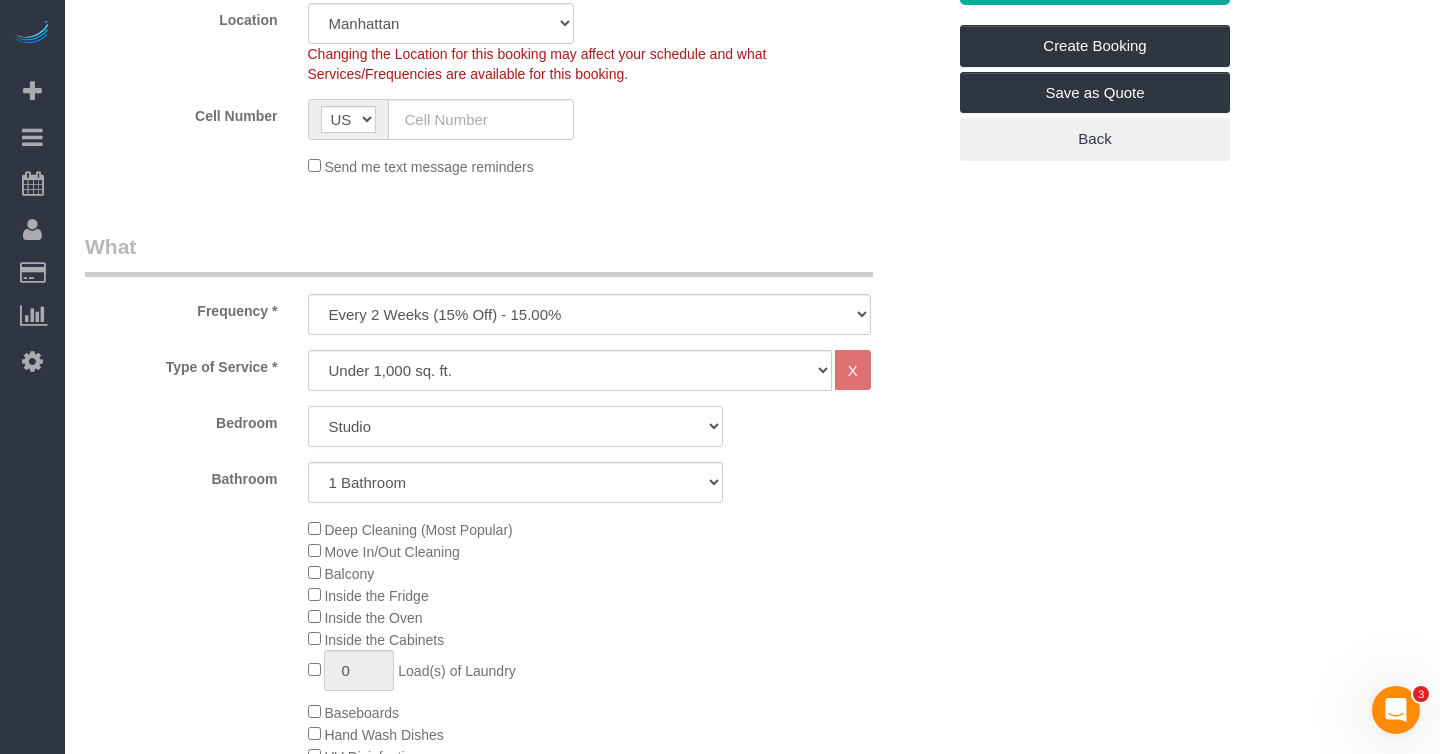 select on "2" 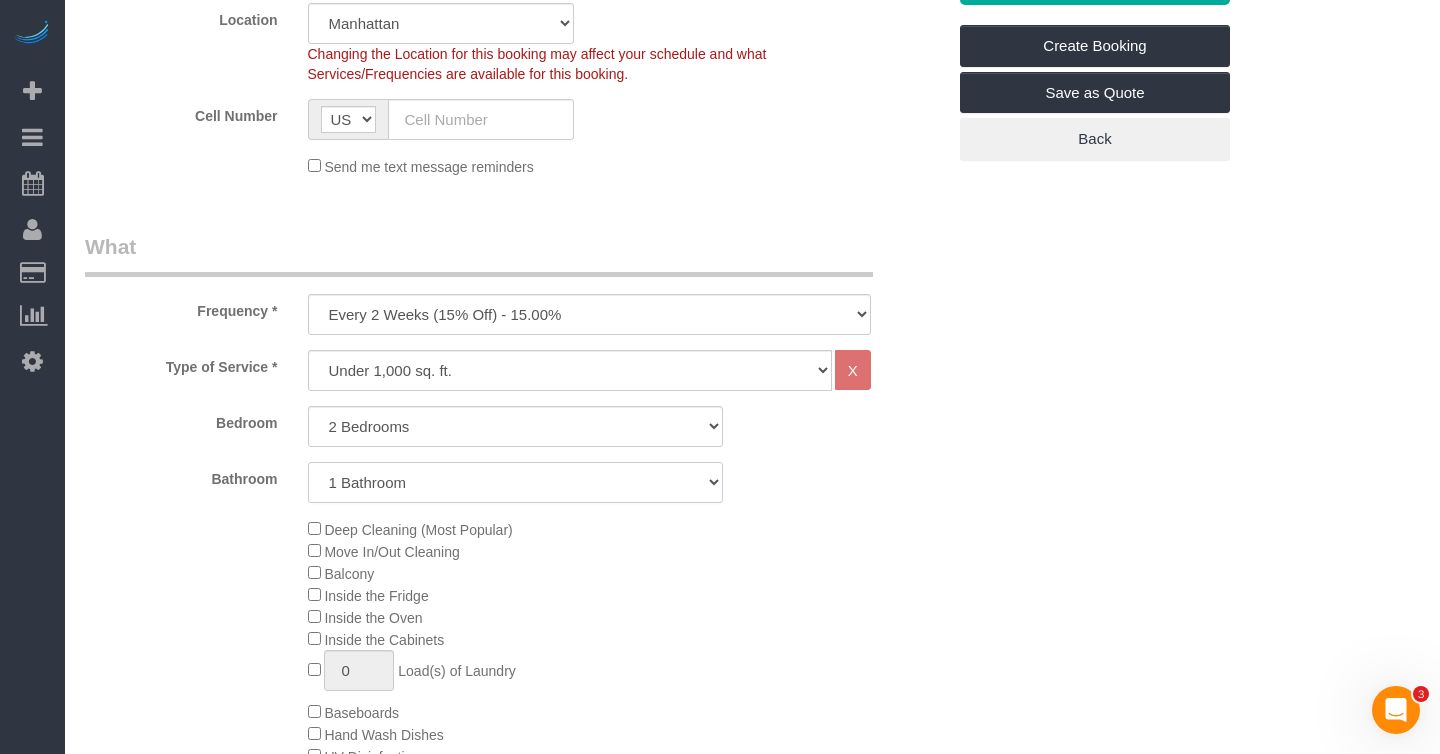 click on "1 Bathroom
2 Bathrooms" 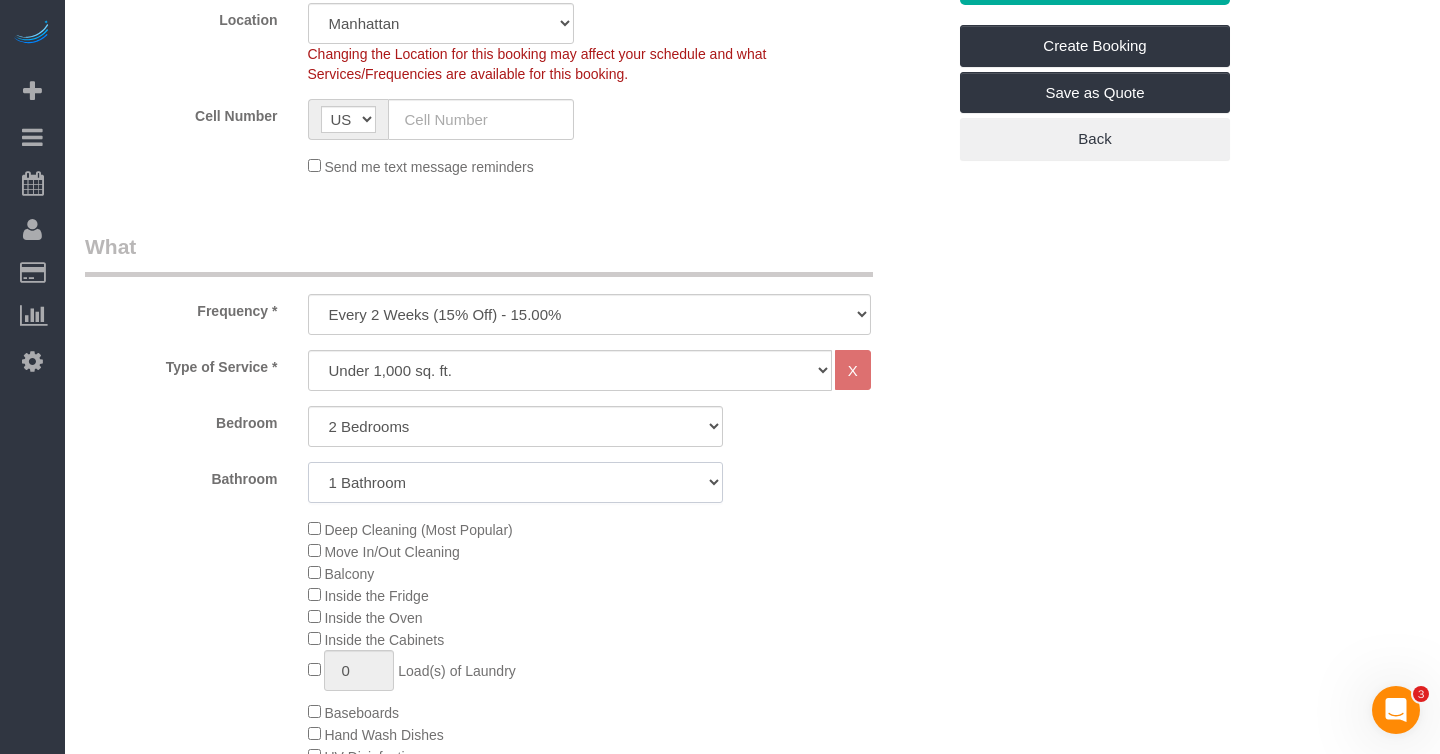 select on "2" 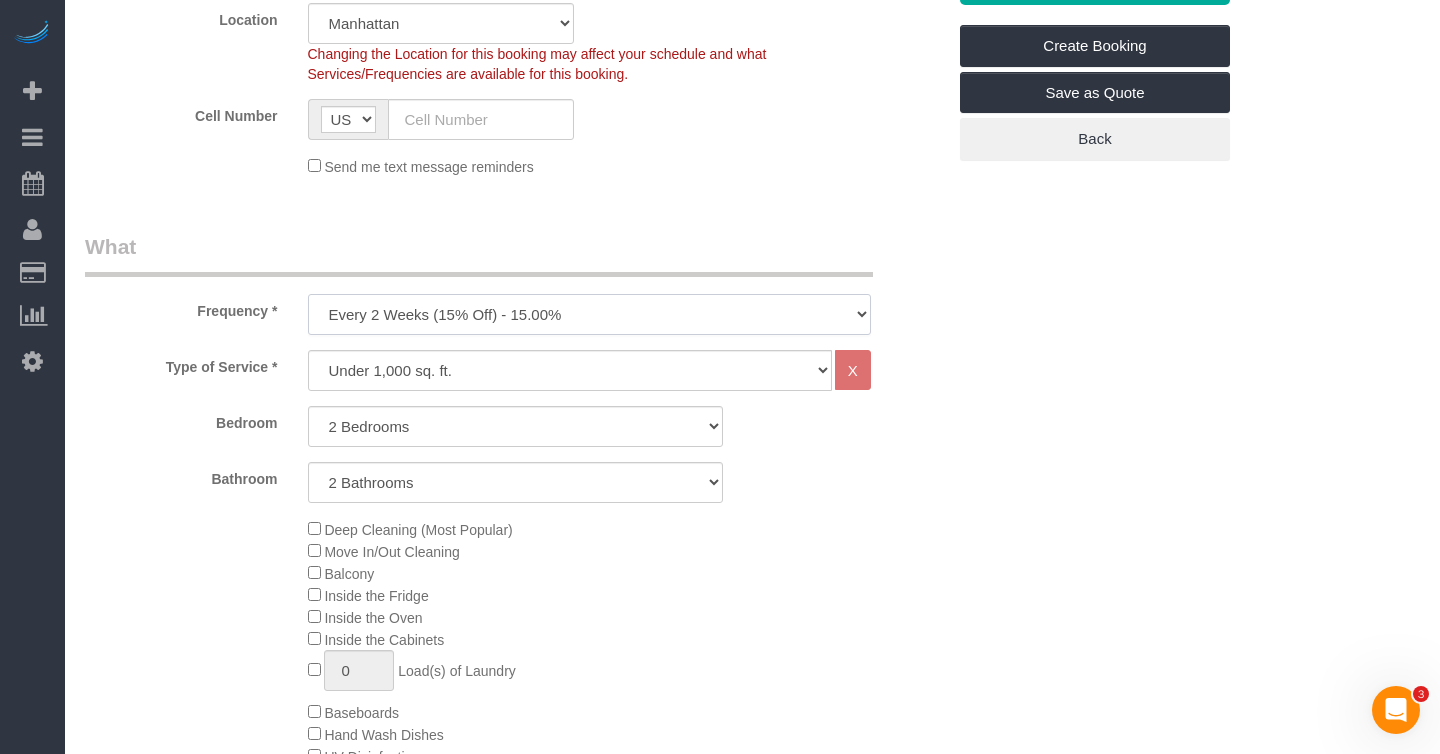click on "One Time Weekly (20% Off) - 20.00% Every 2 Weeks (15% Off) - 15.00% Every 4 Weeks (10% Off) - 10.00%" at bounding box center [589, 314] 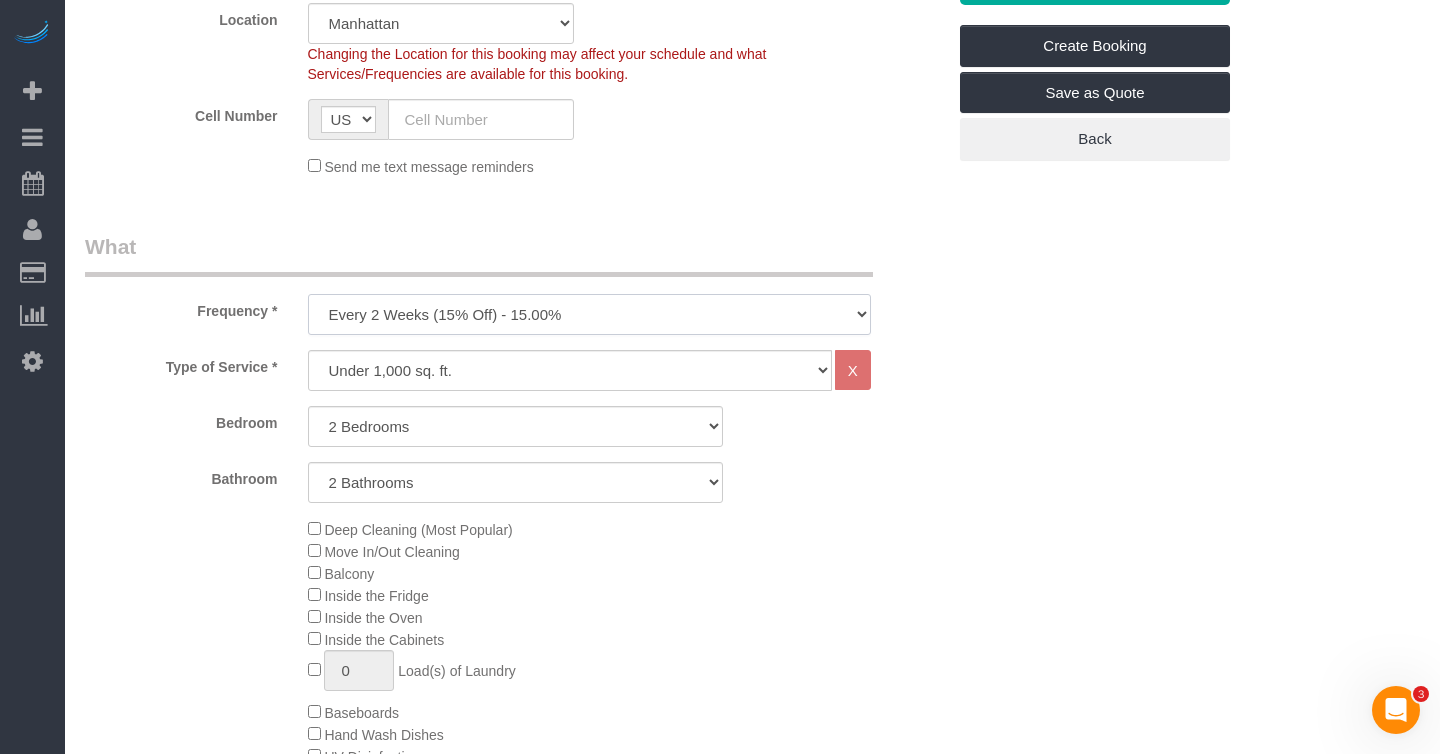 select on "object:8131" 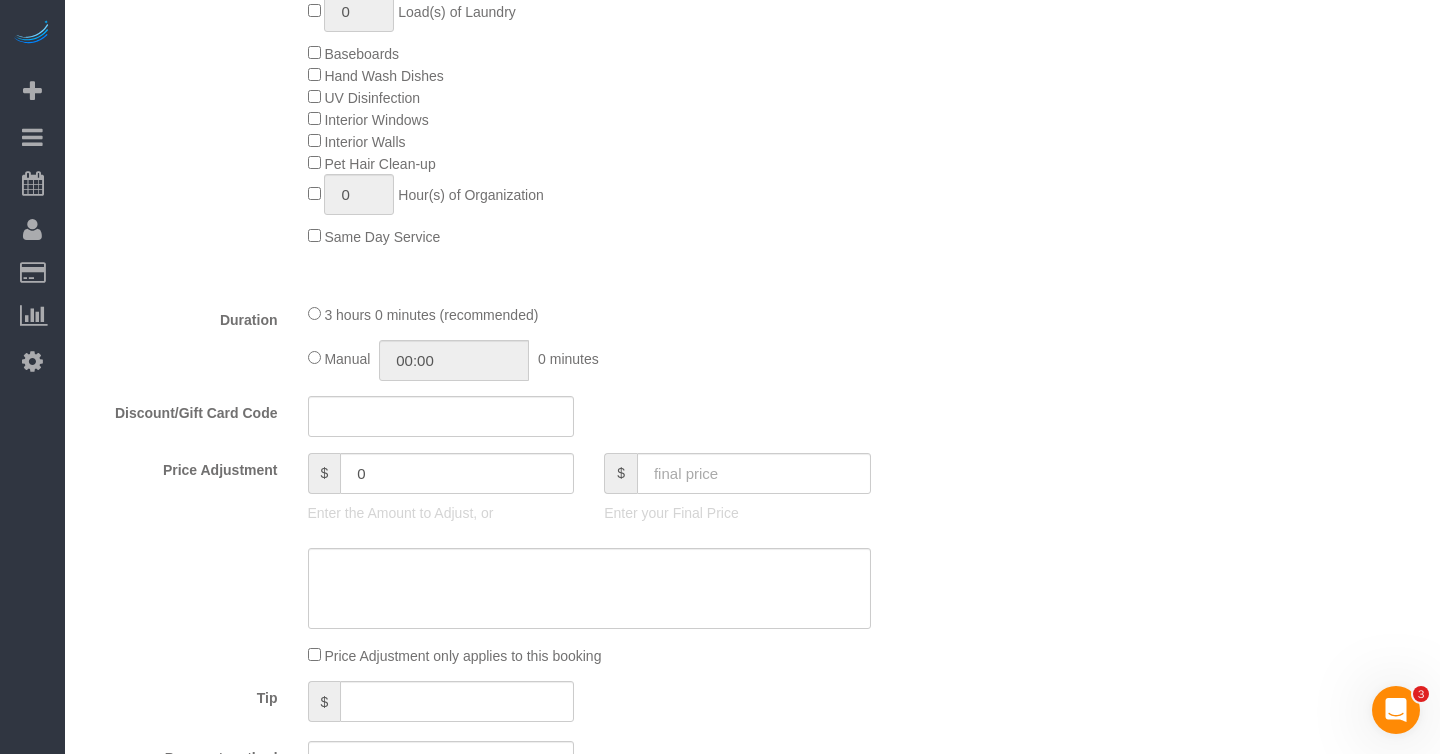 scroll, scrollTop: 1153, scrollLeft: 0, axis: vertical 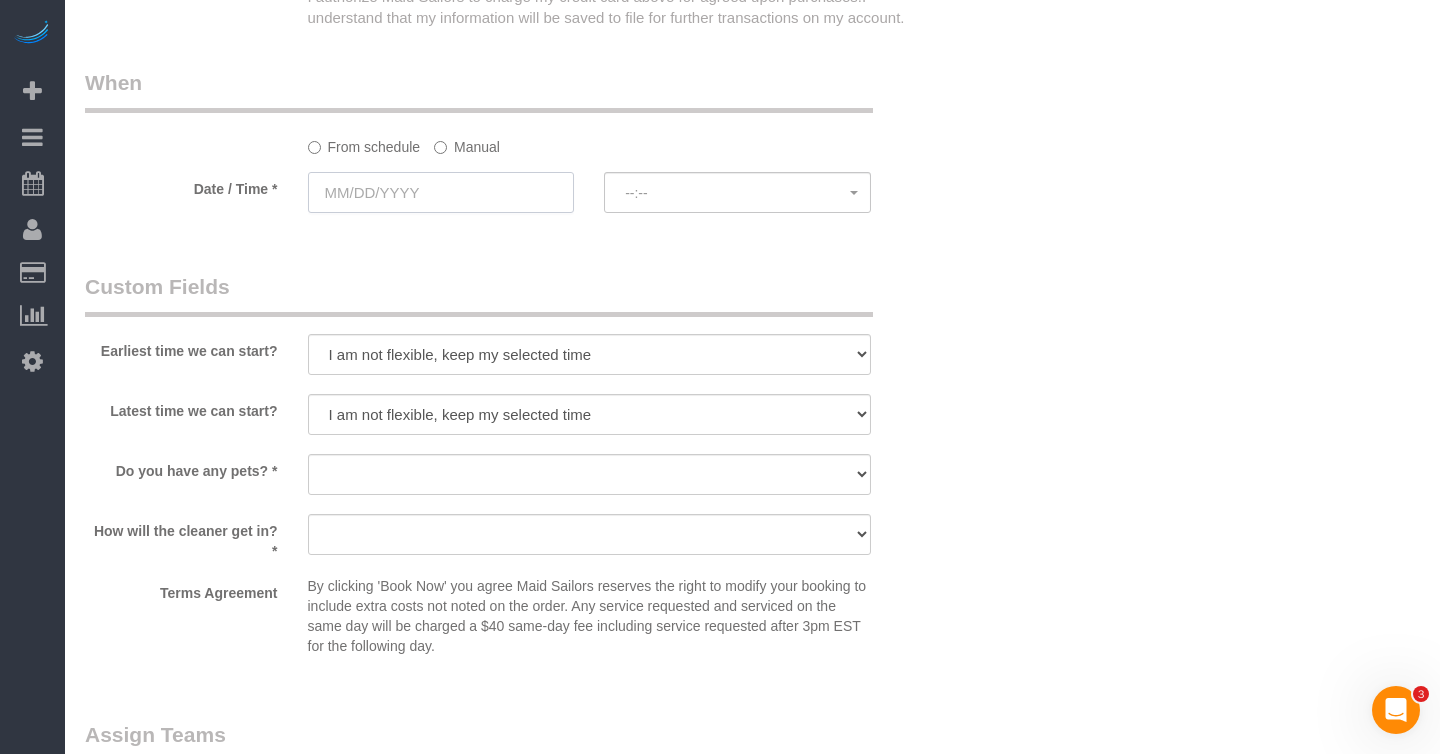 click at bounding box center [441, 192] 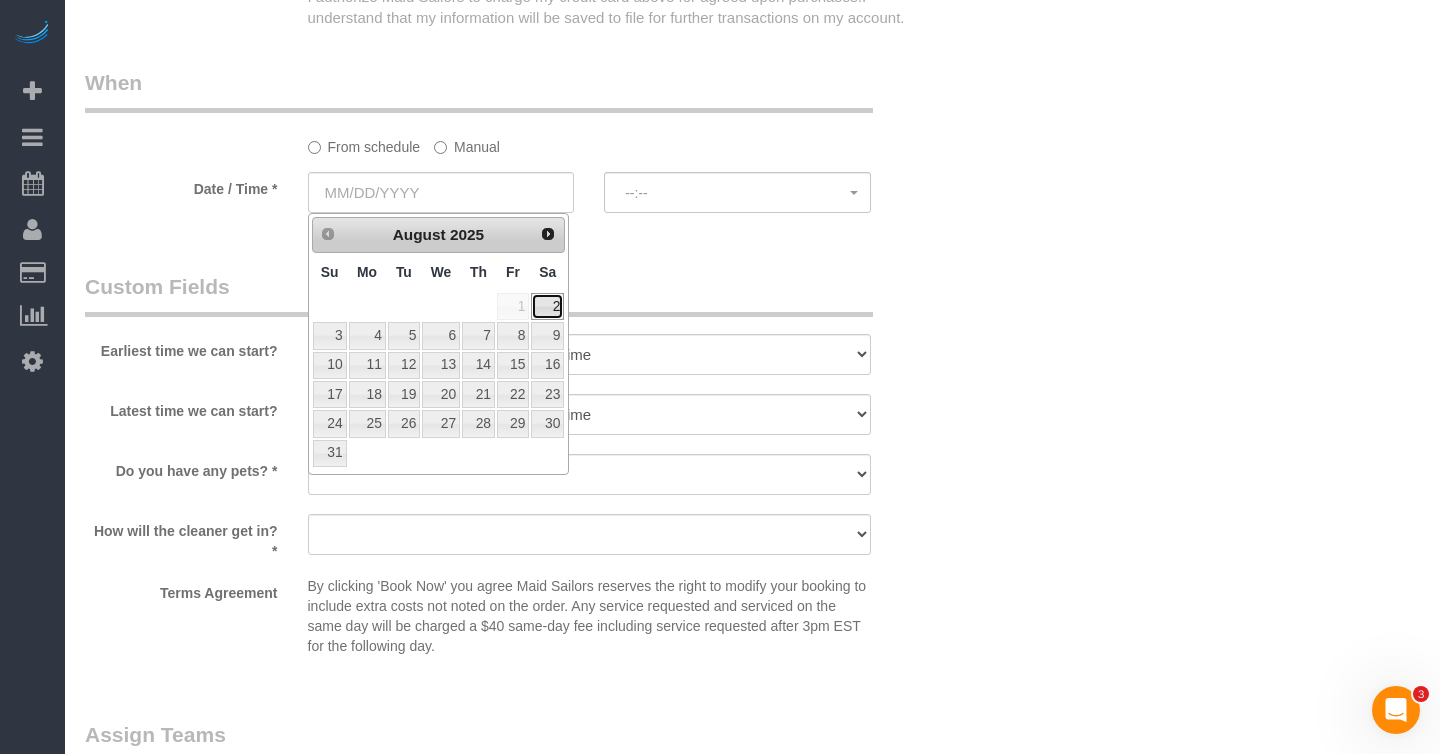 click on "2" at bounding box center (547, 306) 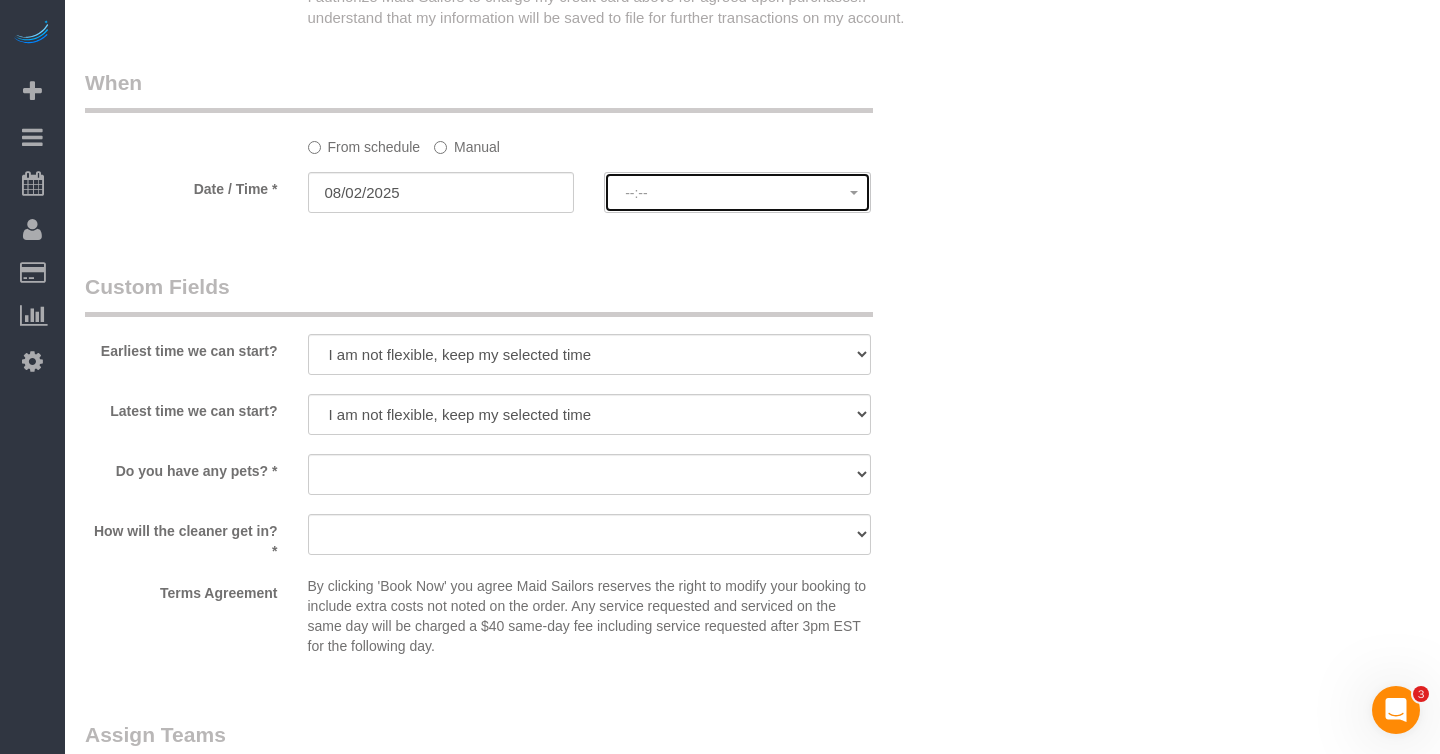 click on "--:--" 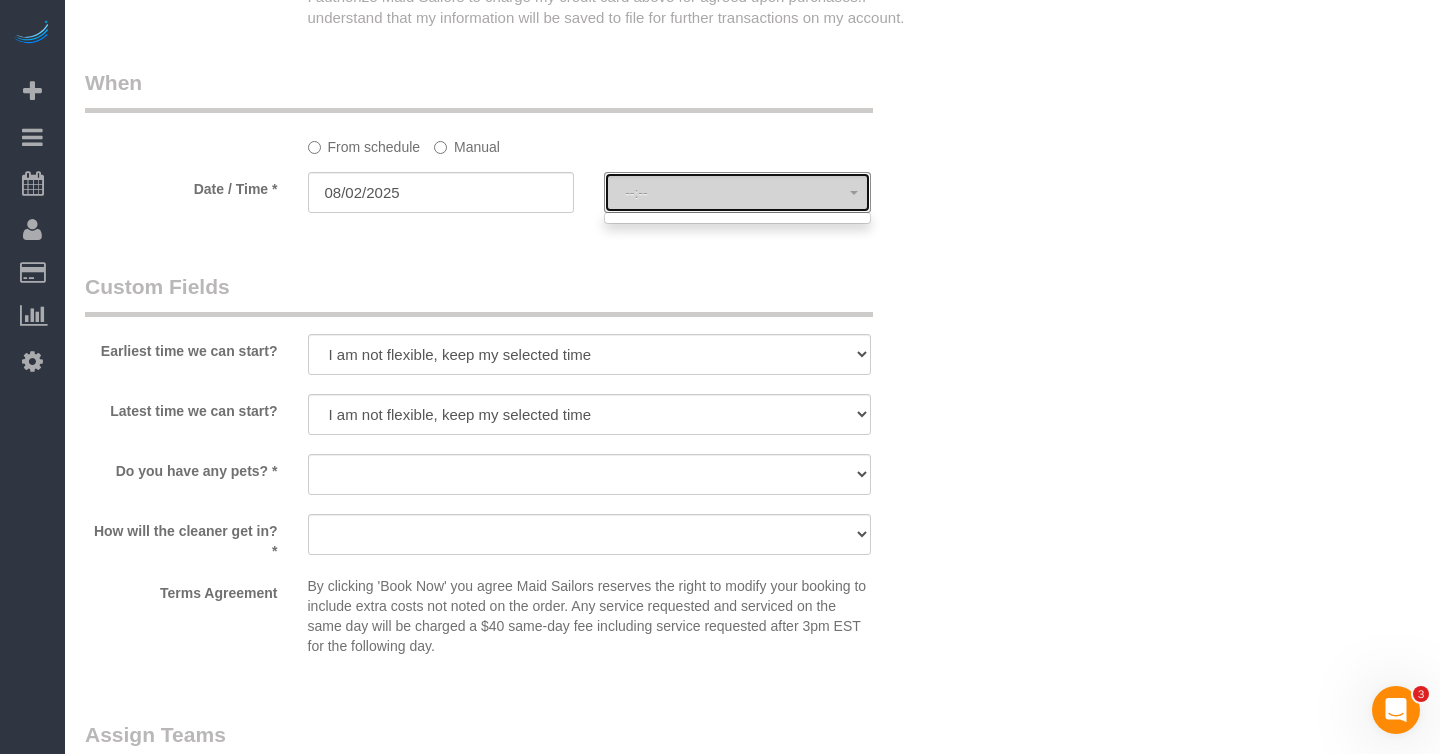 select on "spot1" 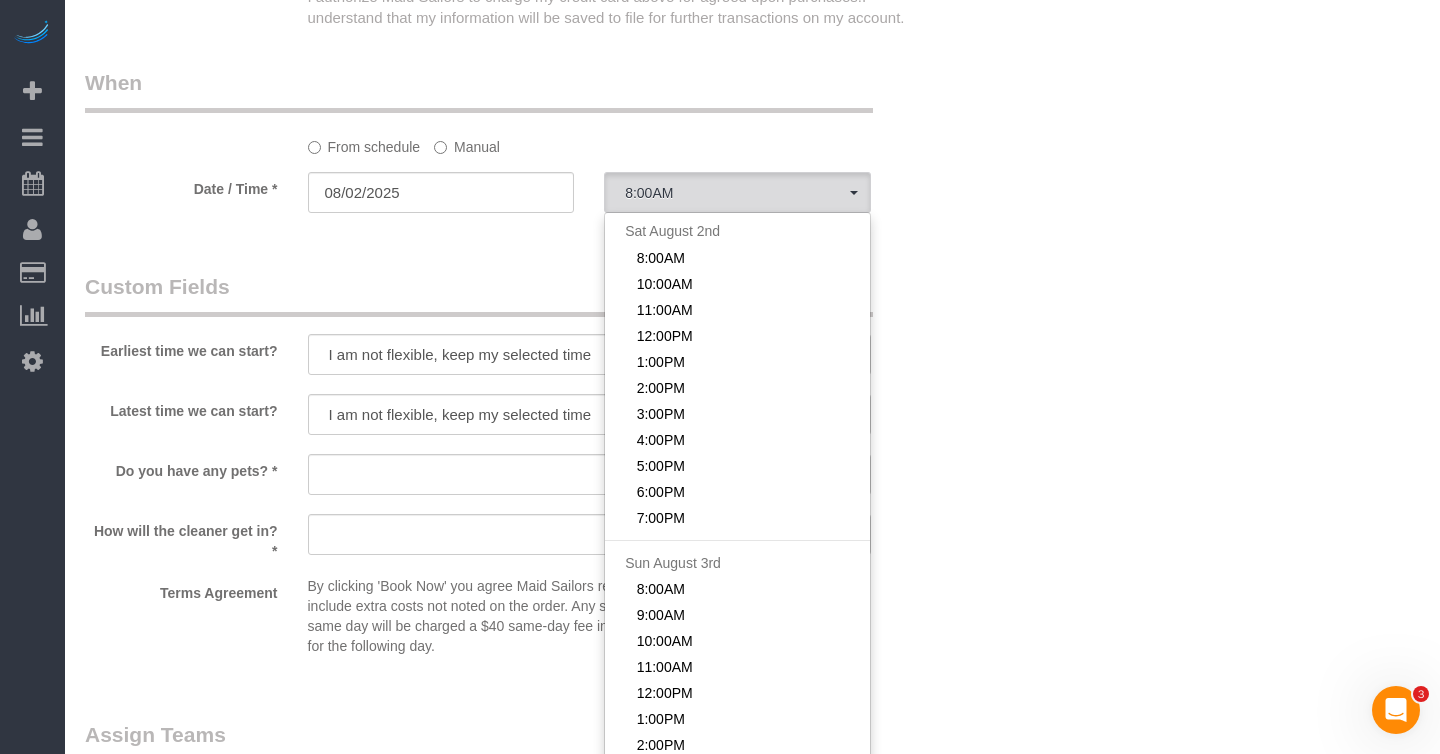 click on "Who
Email
Name *
Where
Address
AK
AL
AR
AZ
CA
CO
CT
DC
DE
FL
GA
HI
IA
ID
IL
IN
KS
KY
LA
MA
MD
ME
MI
MN
MO
MS
MT
NC
ND
NE
NH
NJ
NM
NV" at bounding box center [515, -344] 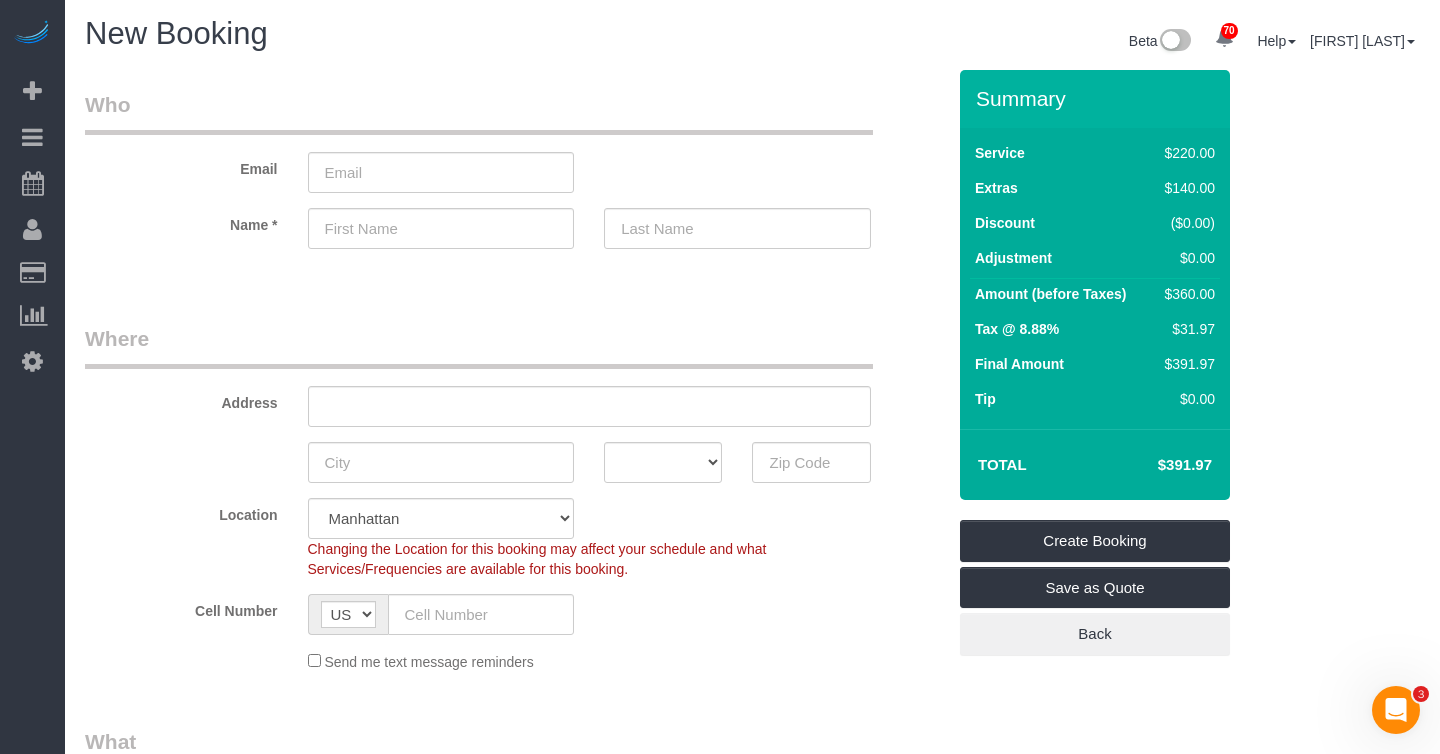 scroll, scrollTop: 0, scrollLeft: 0, axis: both 